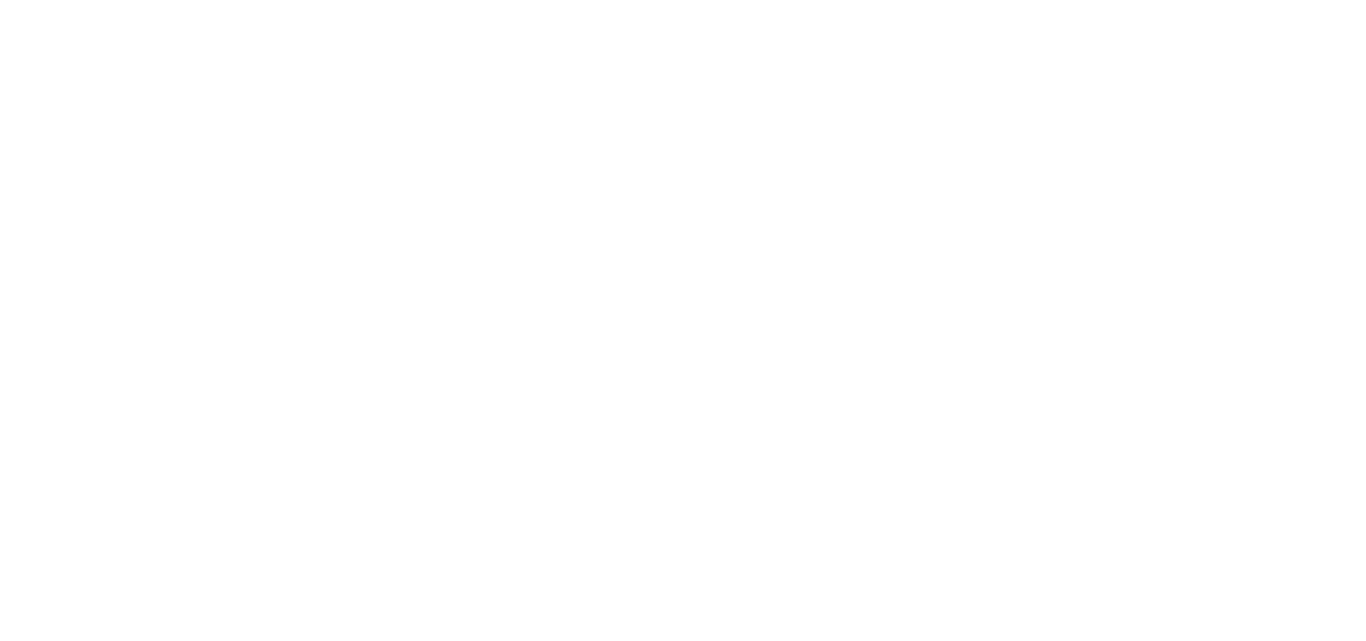 scroll, scrollTop: 0, scrollLeft: 0, axis: both 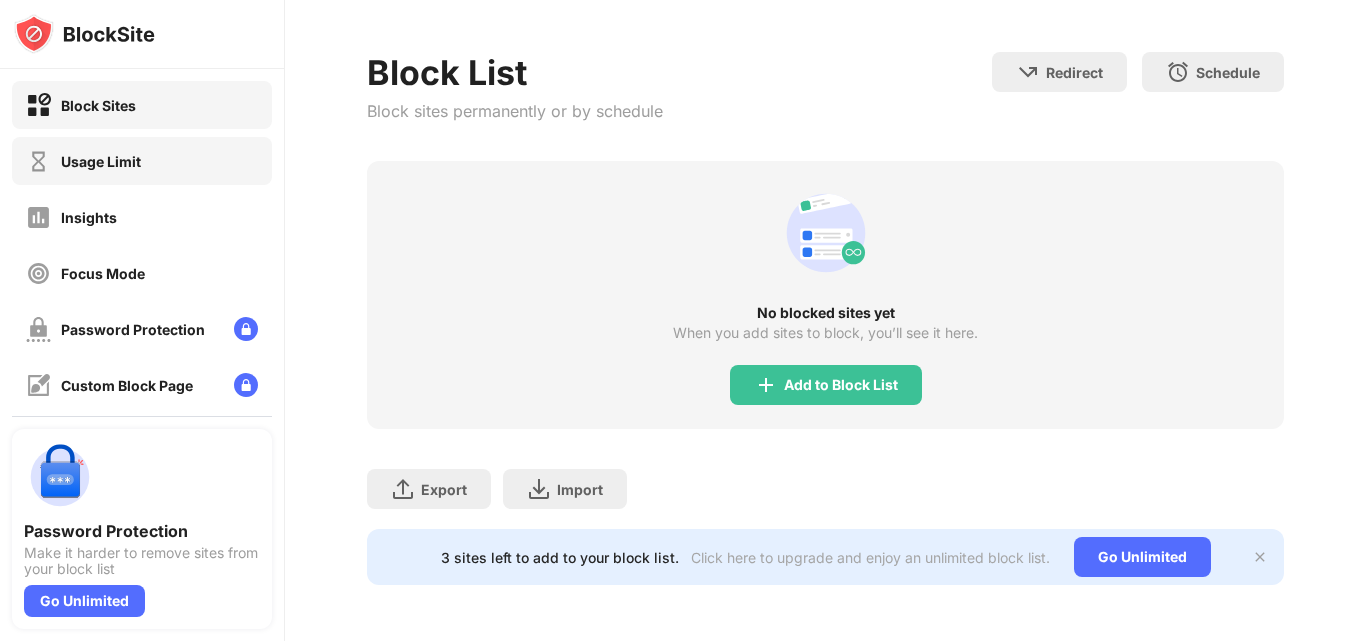 click on "Usage Limit" at bounding box center [101, 161] 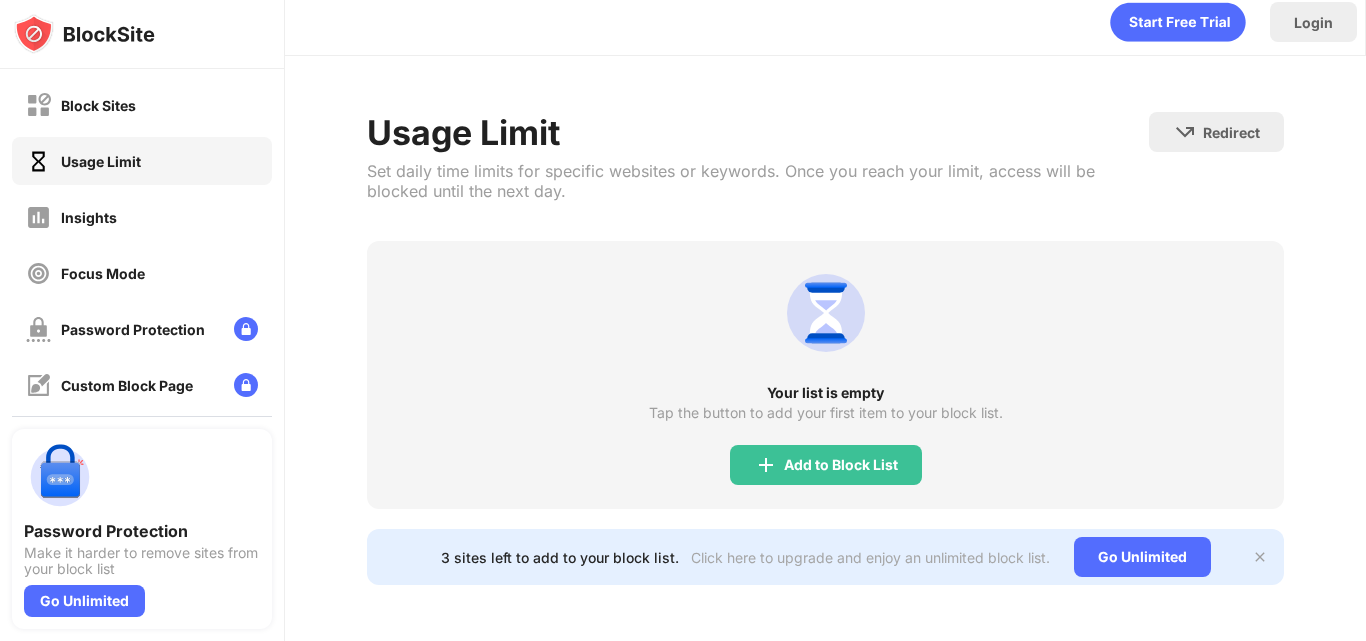 scroll, scrollTop: 28, scrollLeft: 0, axis: vertical 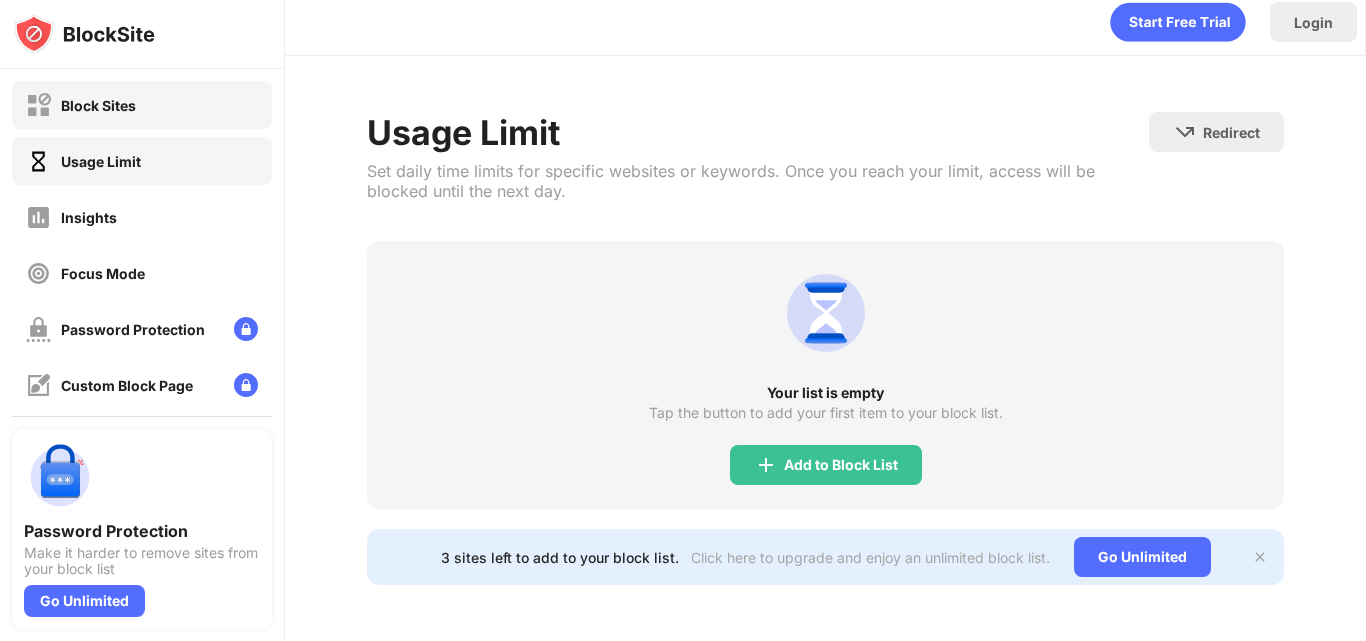 click on "Block Sites" at bounding box center [142, 105] 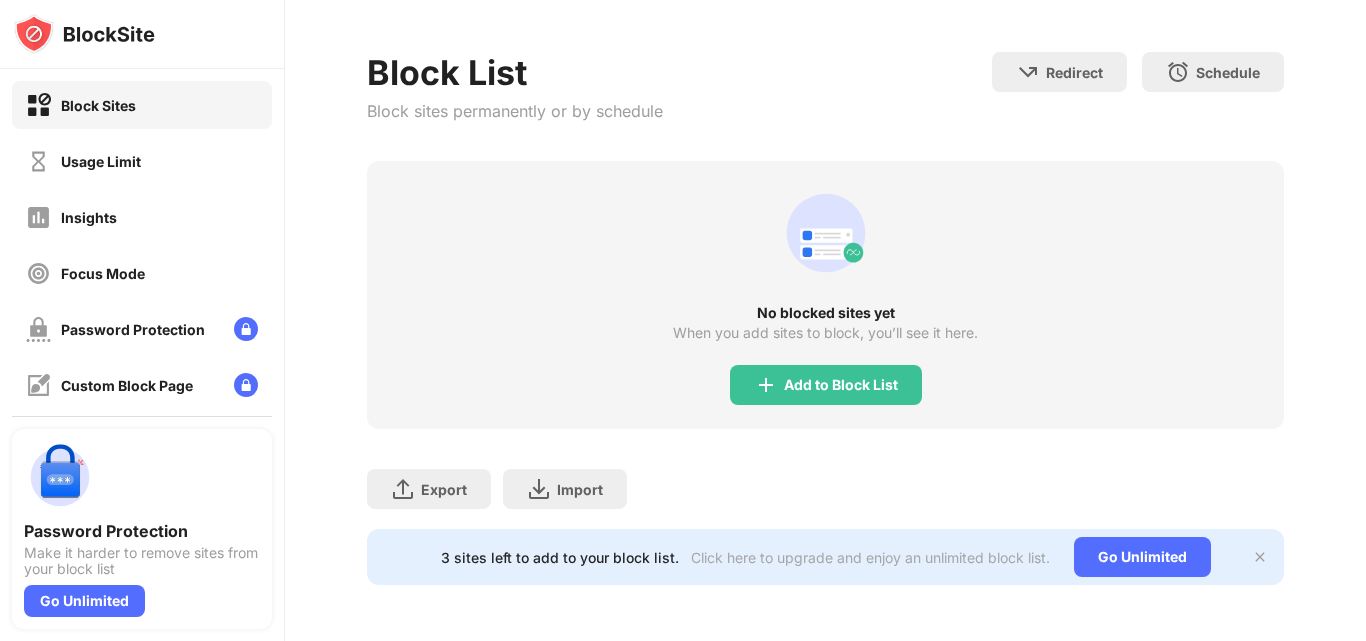click on "Add to Block List" at bounding box center [826, 385] 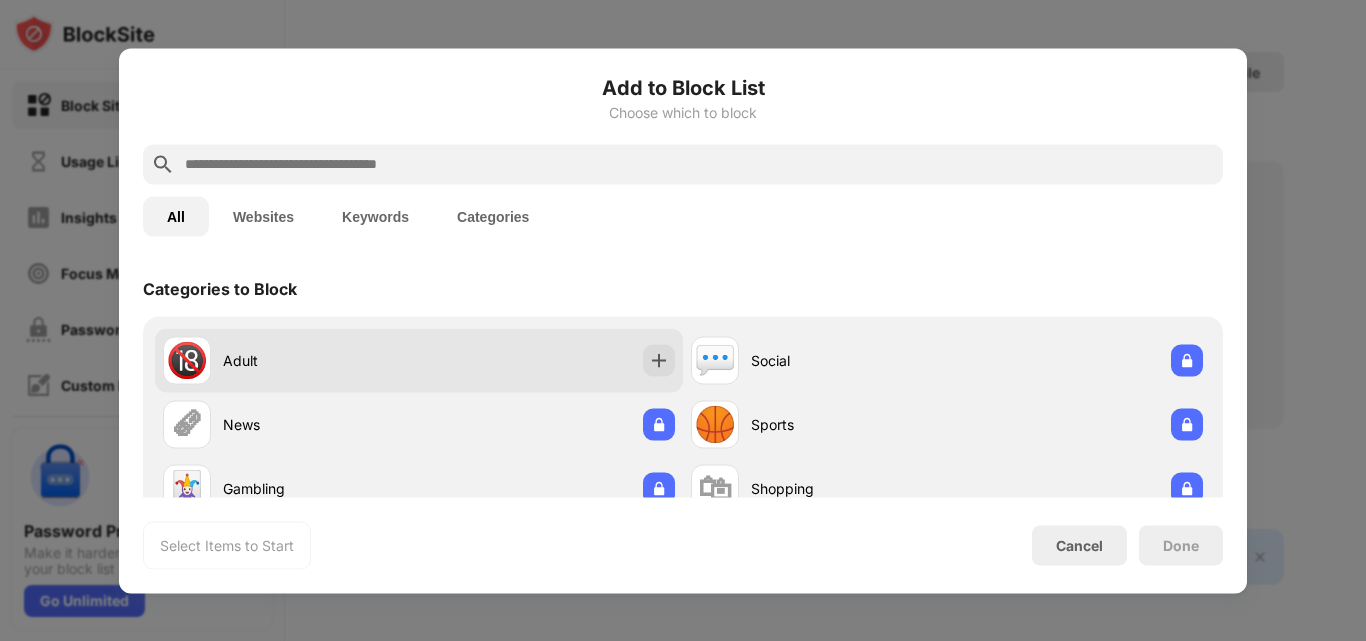 click at bounding box center [659, 360] 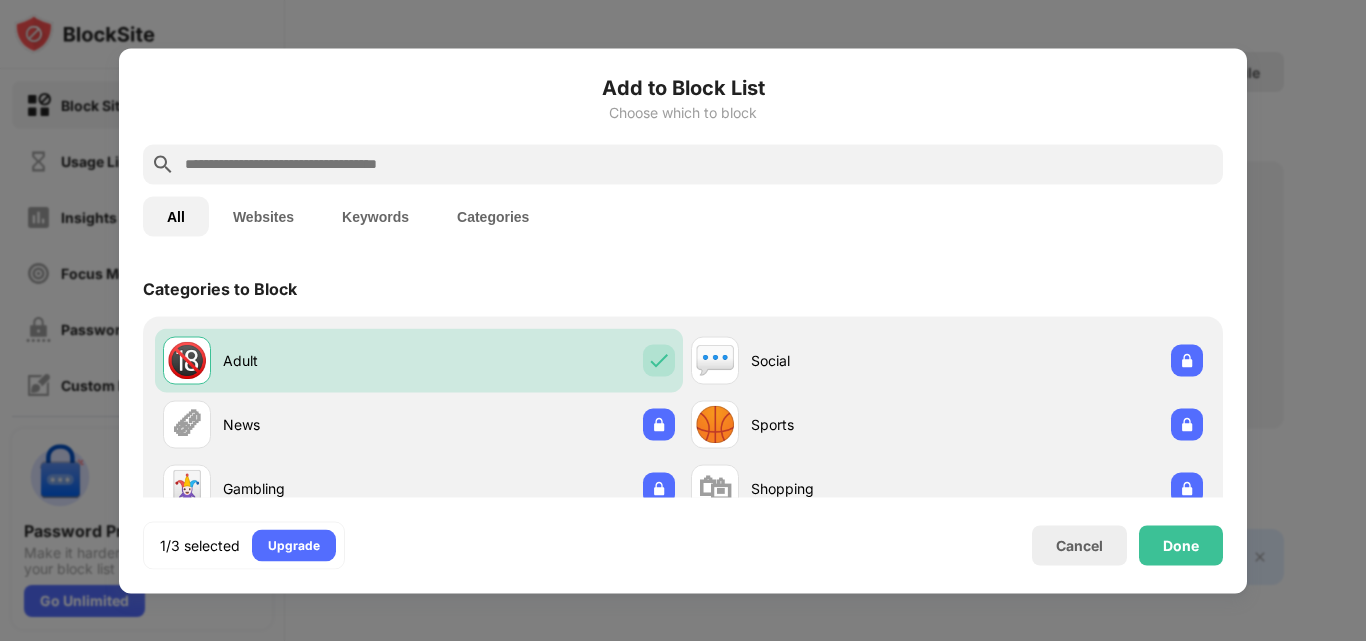 click at bounding box center [683, 320] 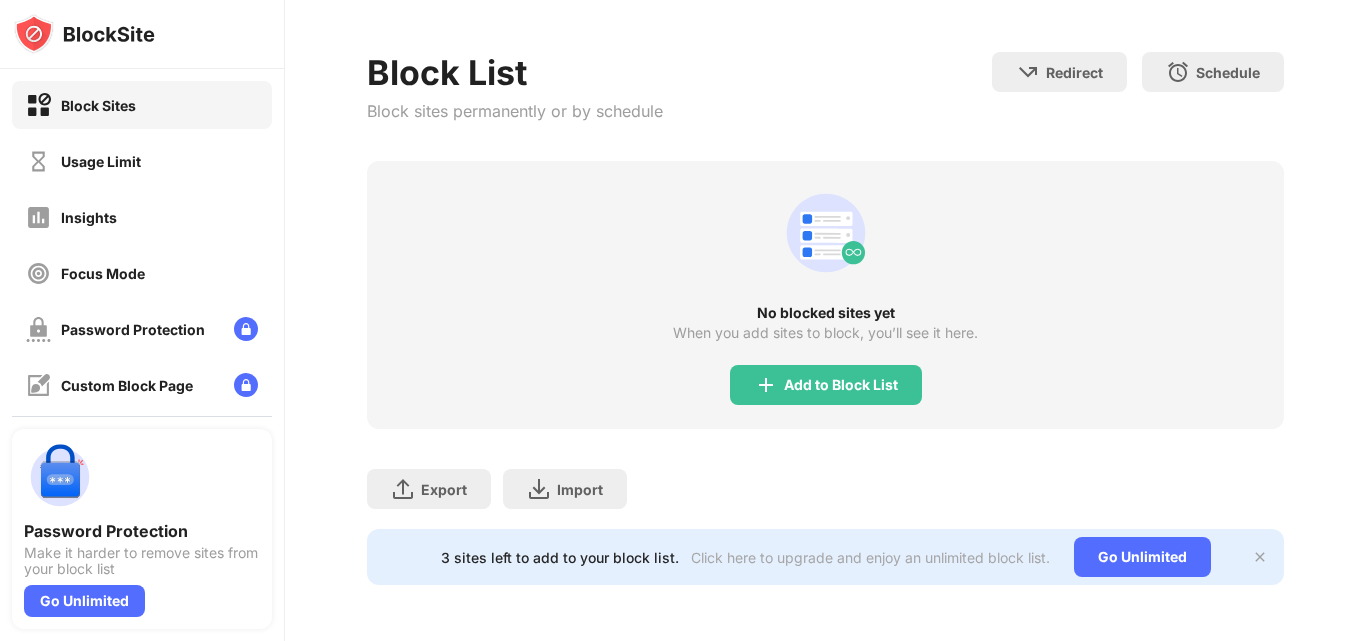 click on "Done" at bounding box center (1181, 545) 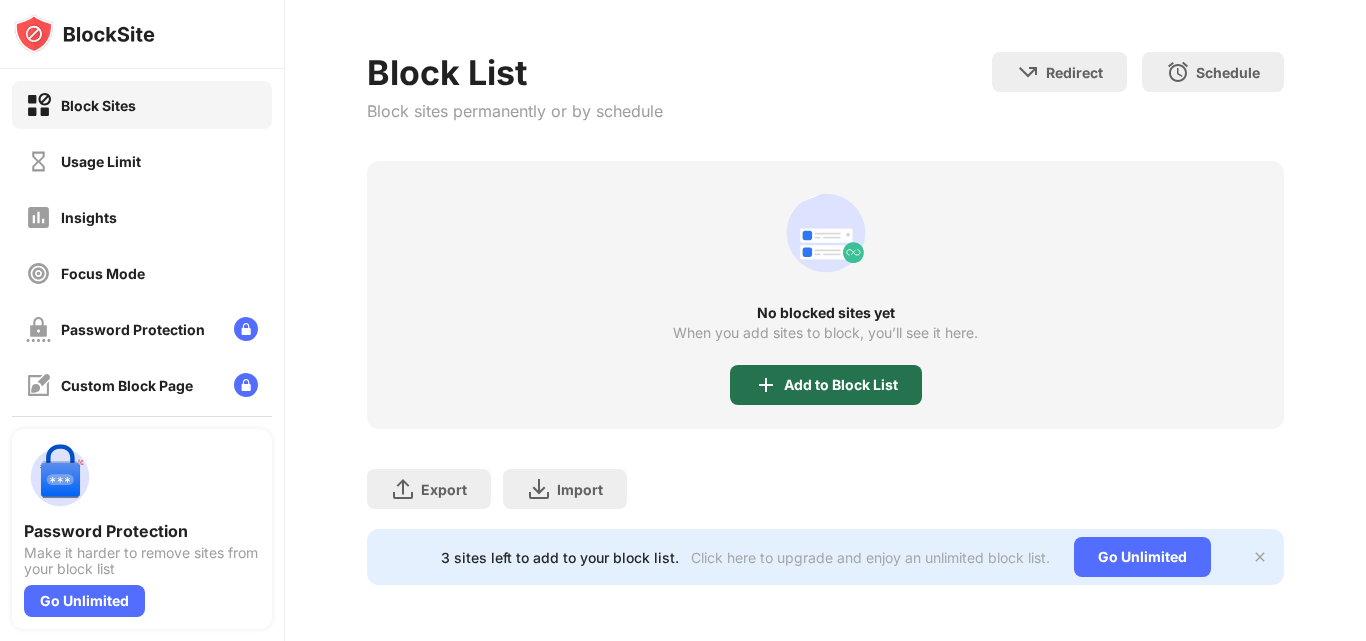click on "Add to Block List" at bounding box center (826, 385) 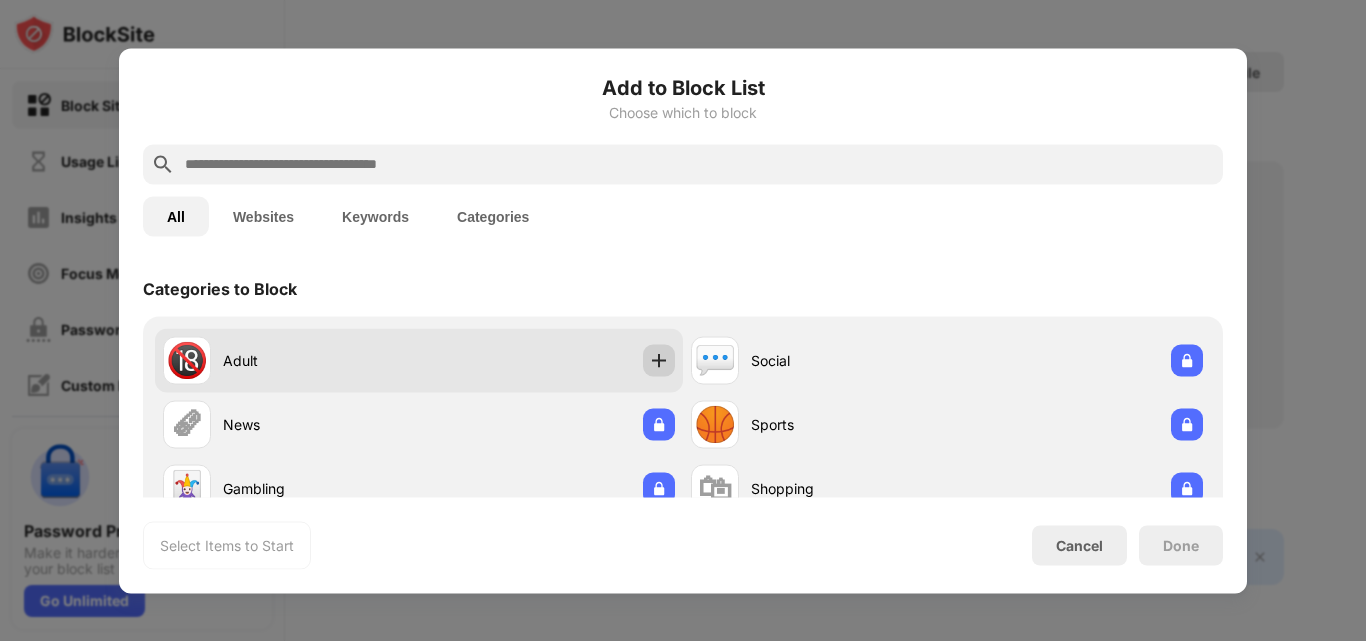 click at bounding box center (659, 360) 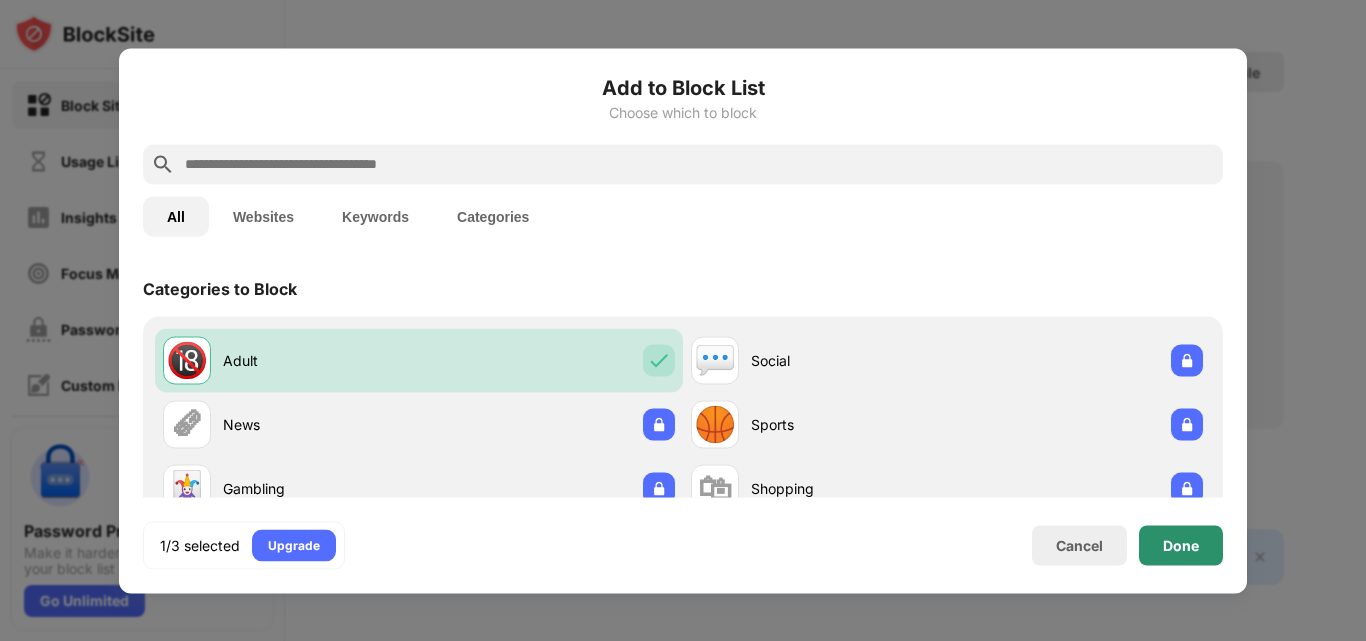 click on "Done" at bounding box center [1181, 545] 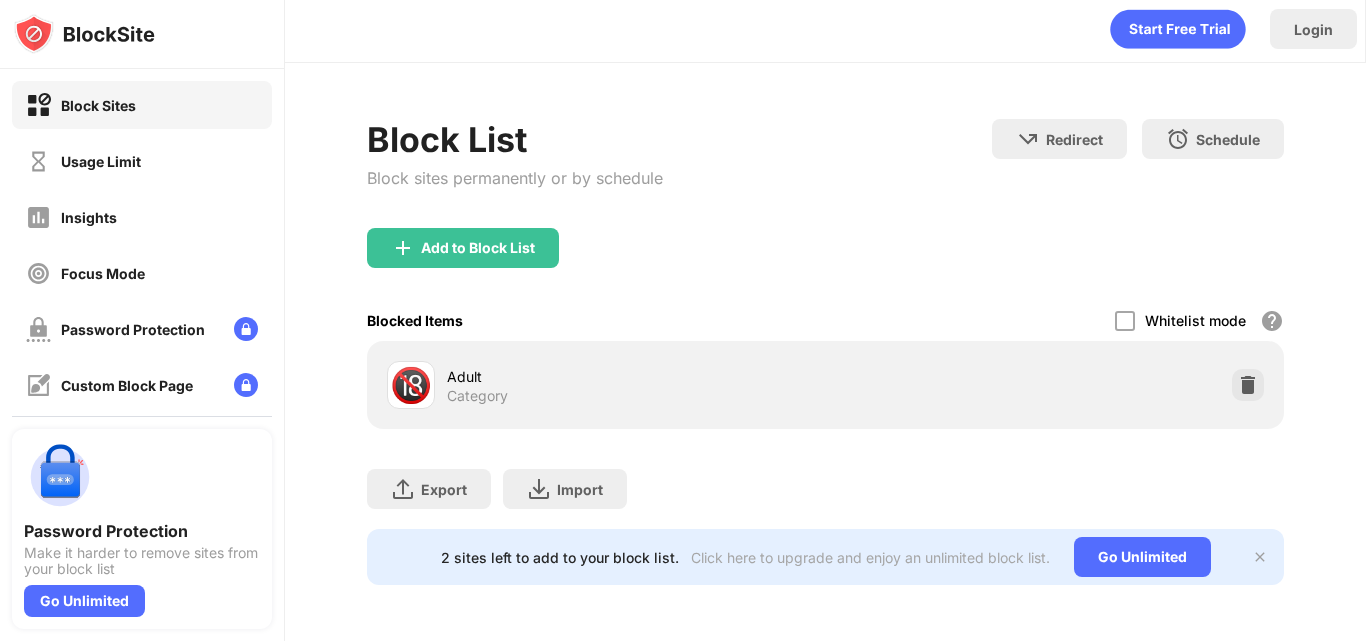 scroll, scrollTop: 21, scrollLeft: 0, axis: vertical 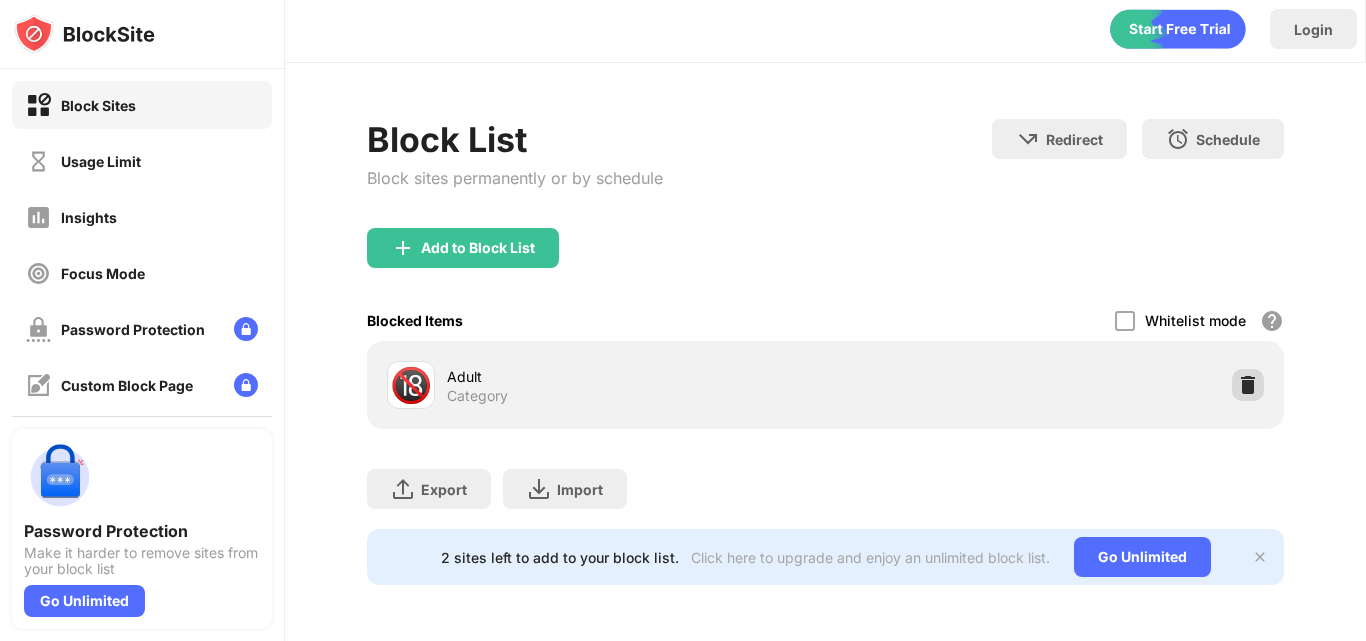 click at bounding box center (1248, 385) 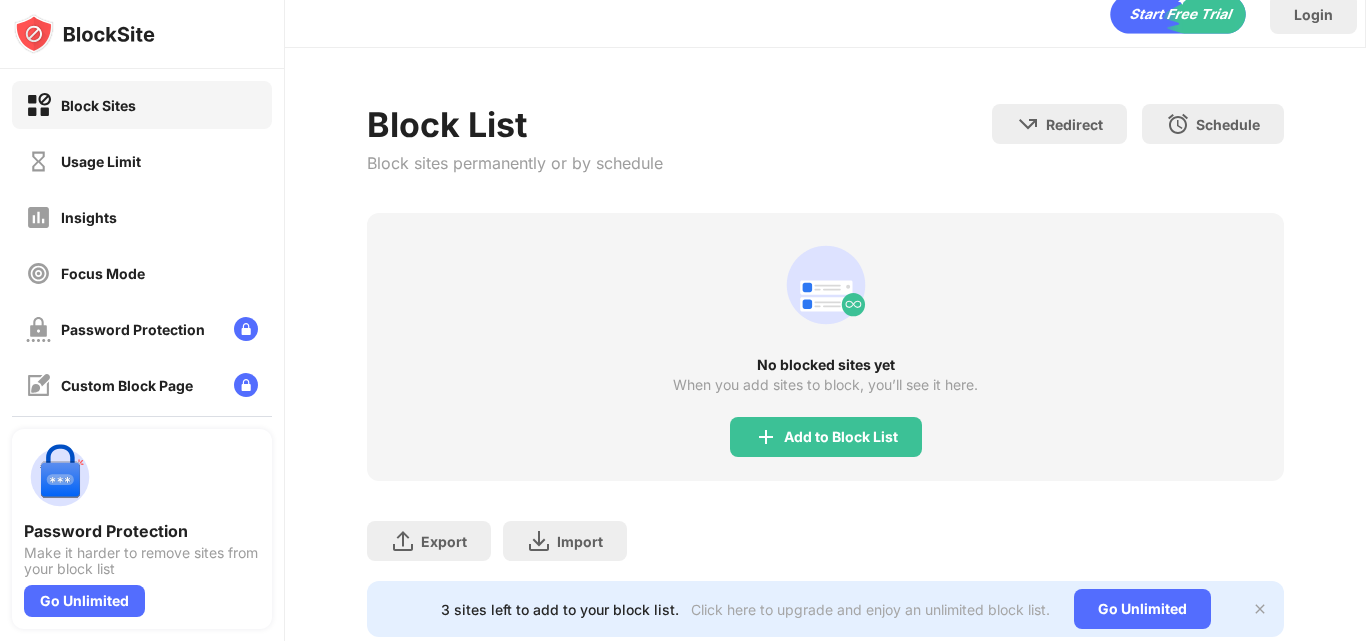 scroll, scrollTop: 88, scrollLeft: 0, axis: vertical 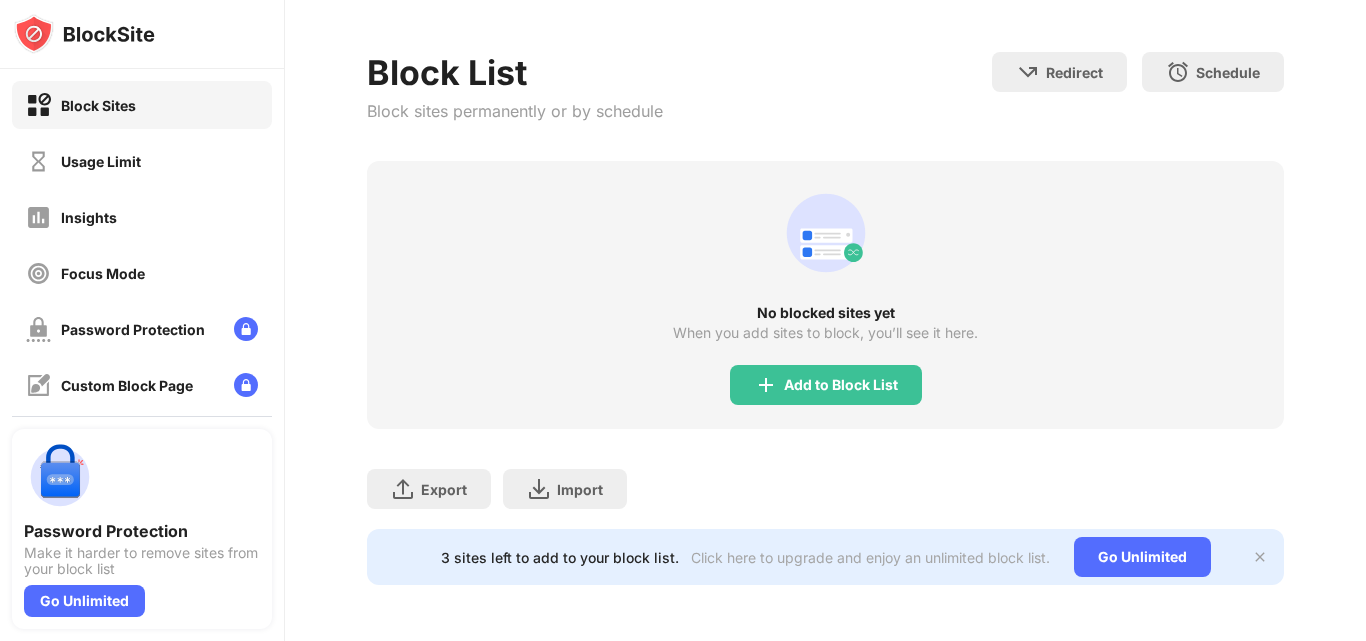 click on "No blocked sites yet When you add sites to block, you’ll see it here. Add to Block List" at bounding box center [825, 295] 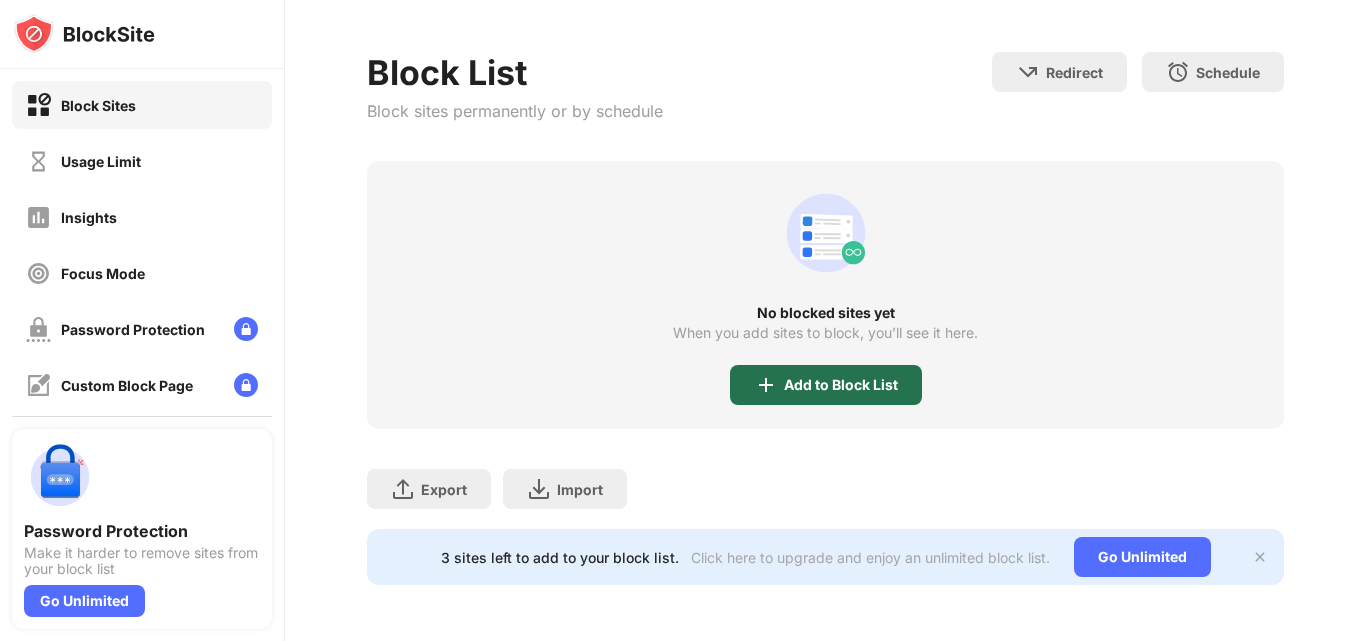 click on "Add to Block List" at bounding box center (826, 385) 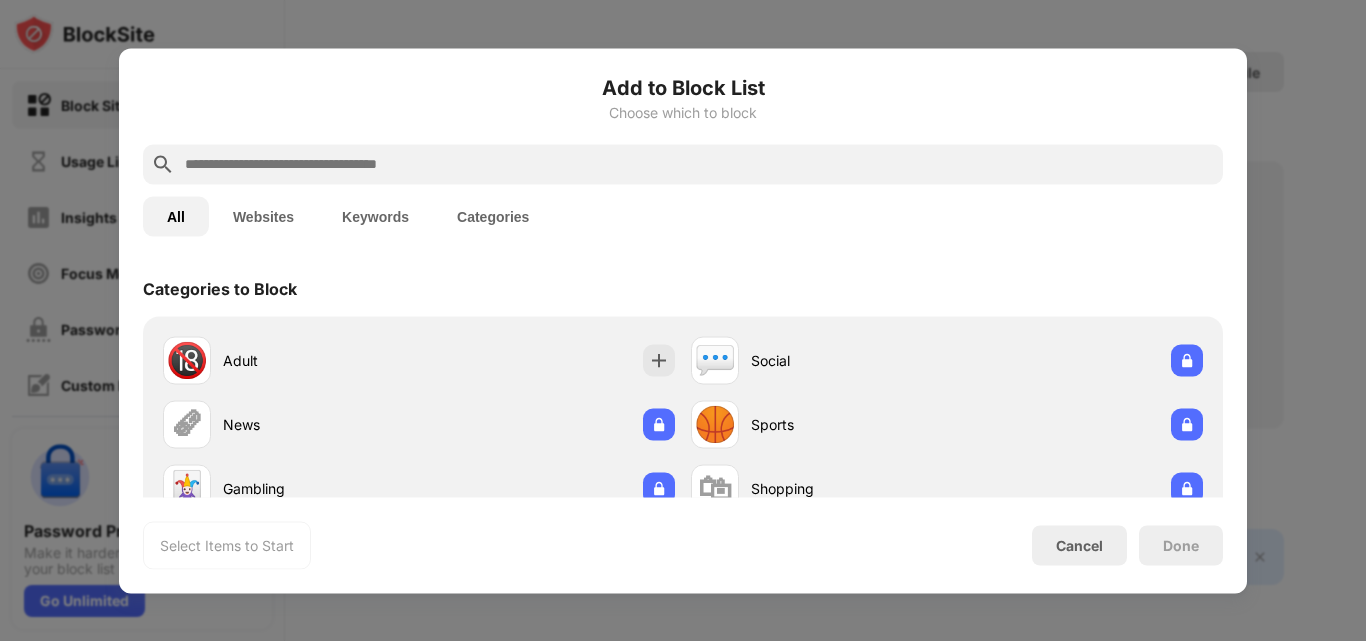 scroll, scrollTop: 500, scrollLeft: 0, axis: vertical 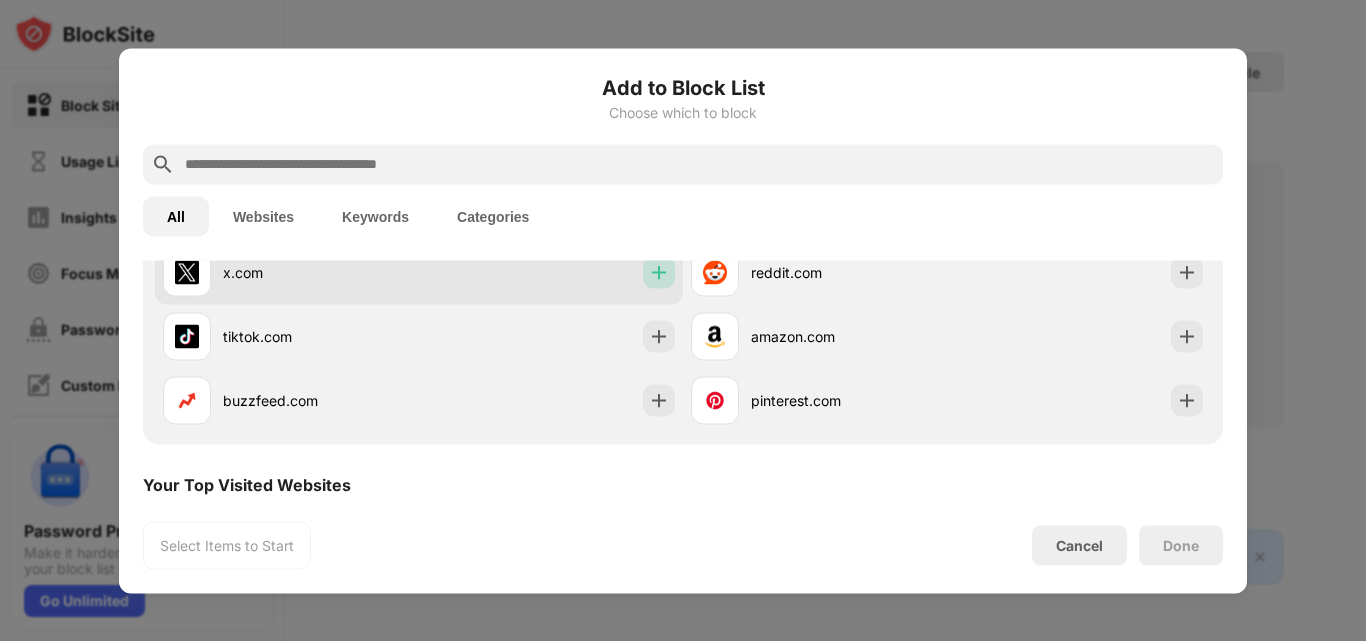 click at bounding box center (659, 272) 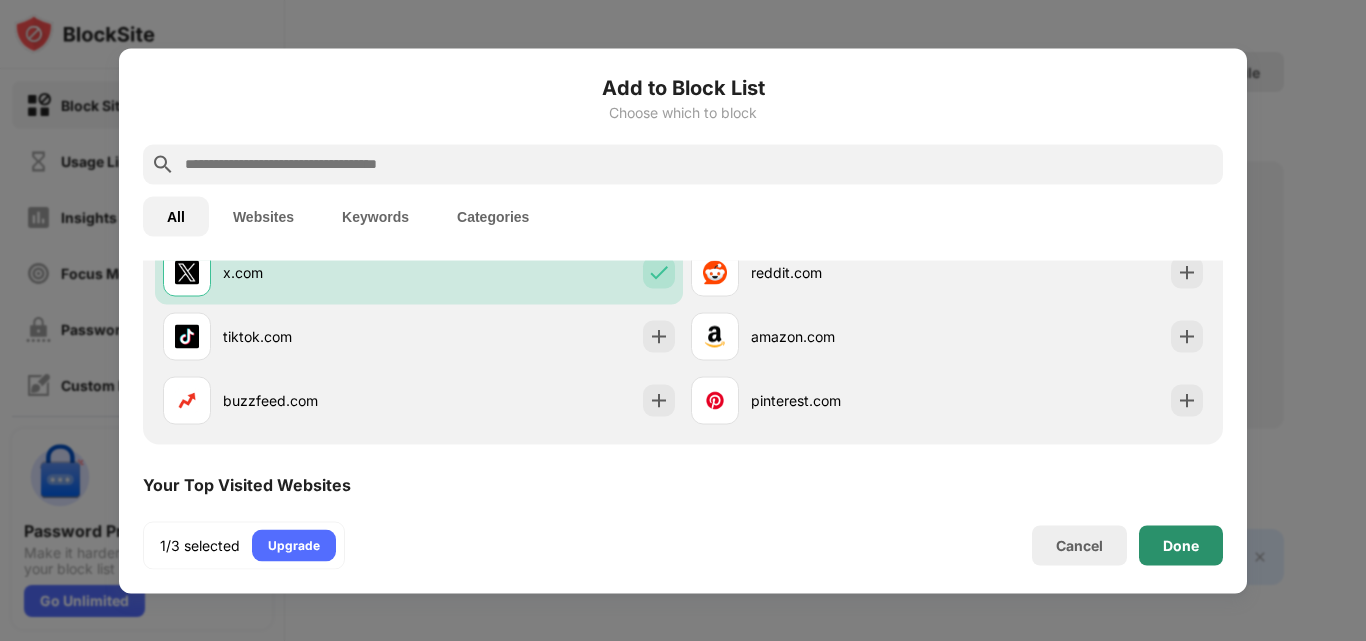 click on "Done" at bounding box center (1181, 545) 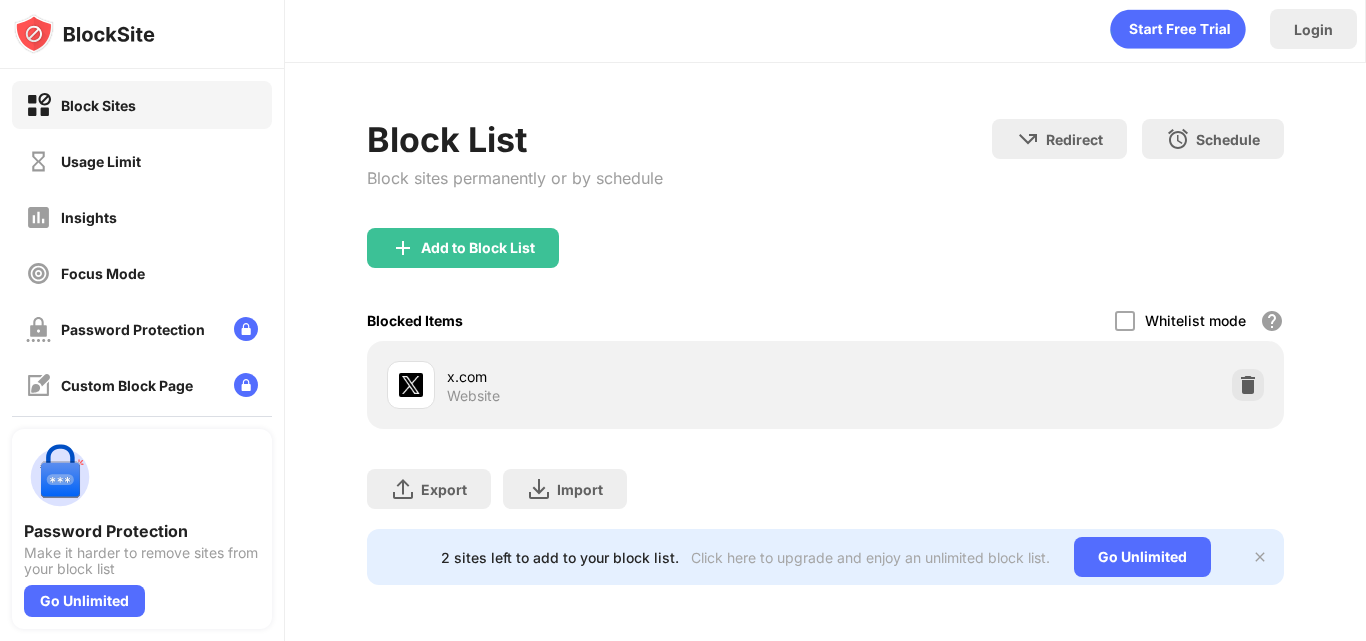 click on "Done" at bounding box center [1181, 545] 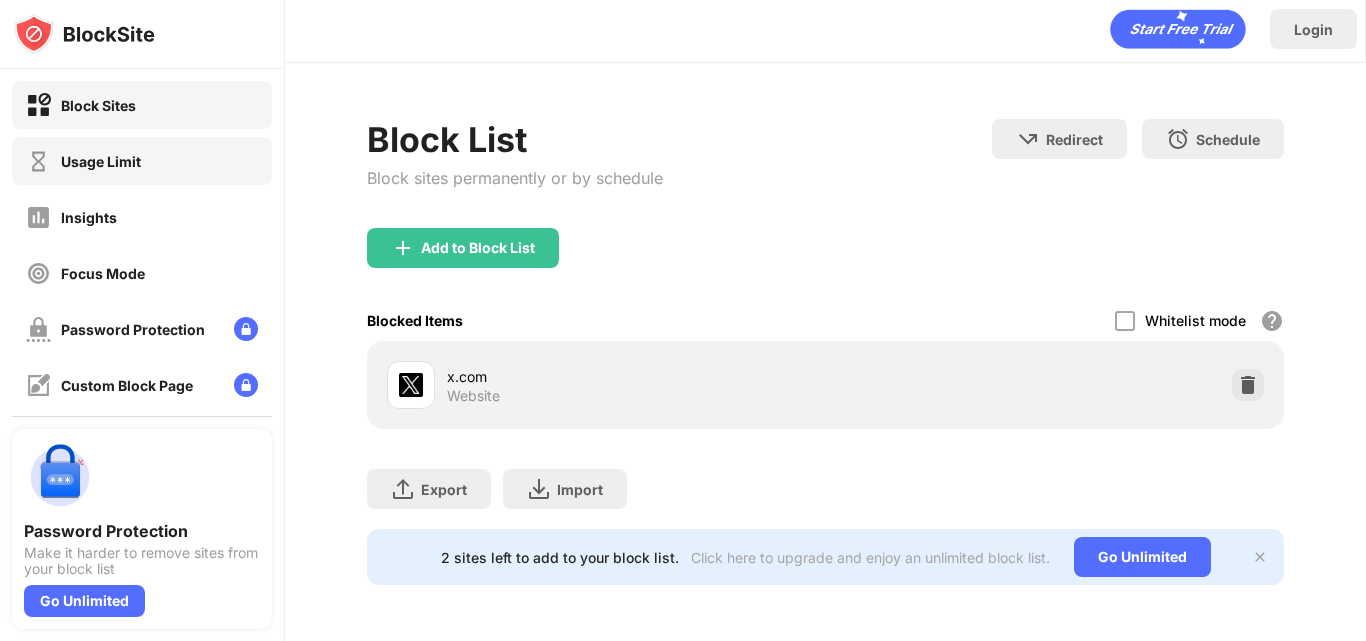 click on "Usage Limit" at bounding box center [142, 161] 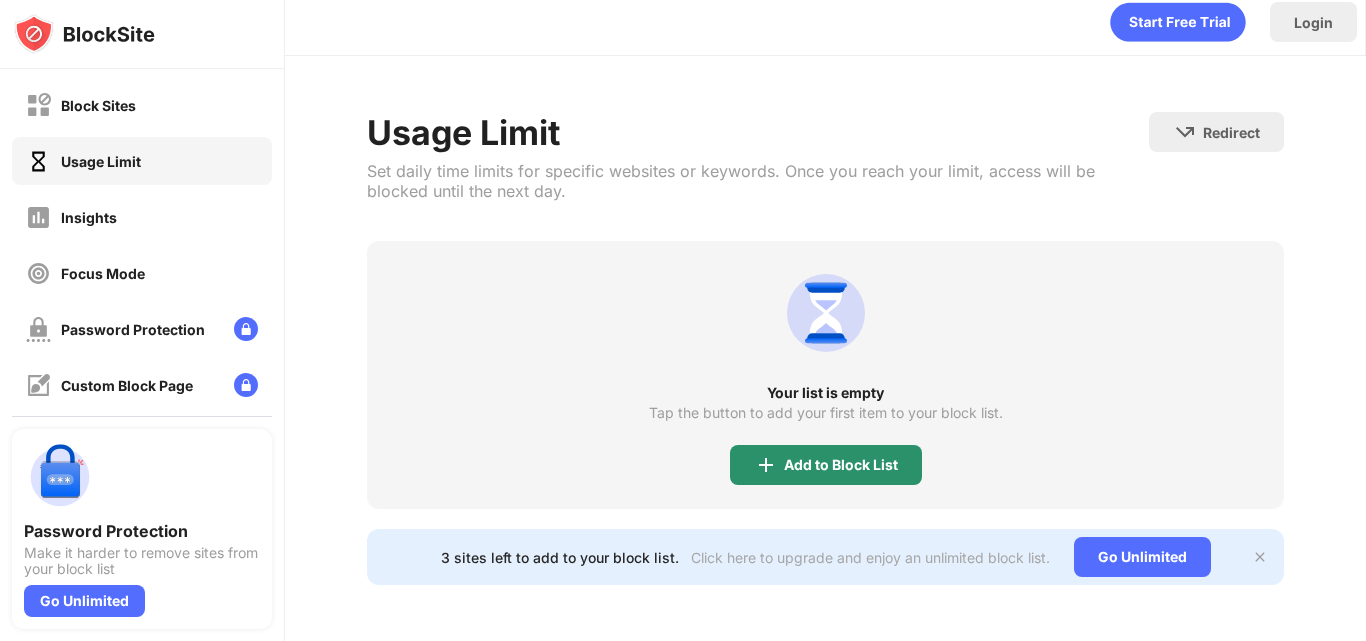 click on "Add to Block List" at bounding box center (841, 465) 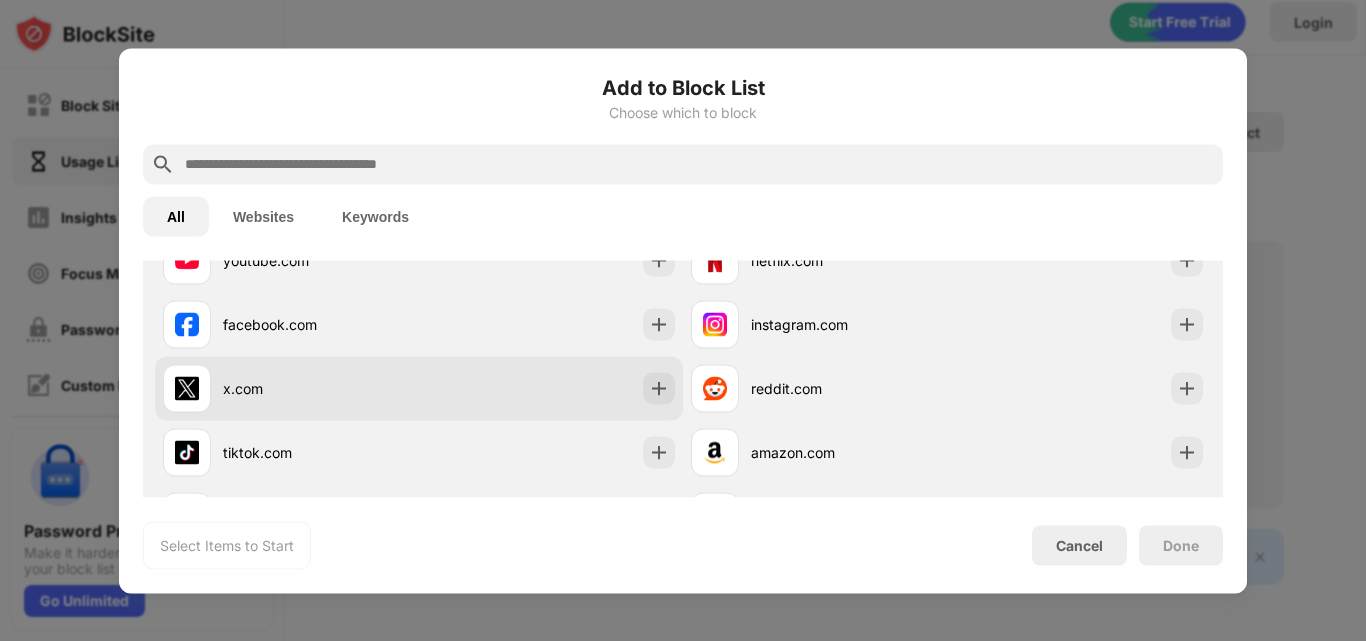 scroll, scrollTop: 0, scrollLeft: 0, axis: both 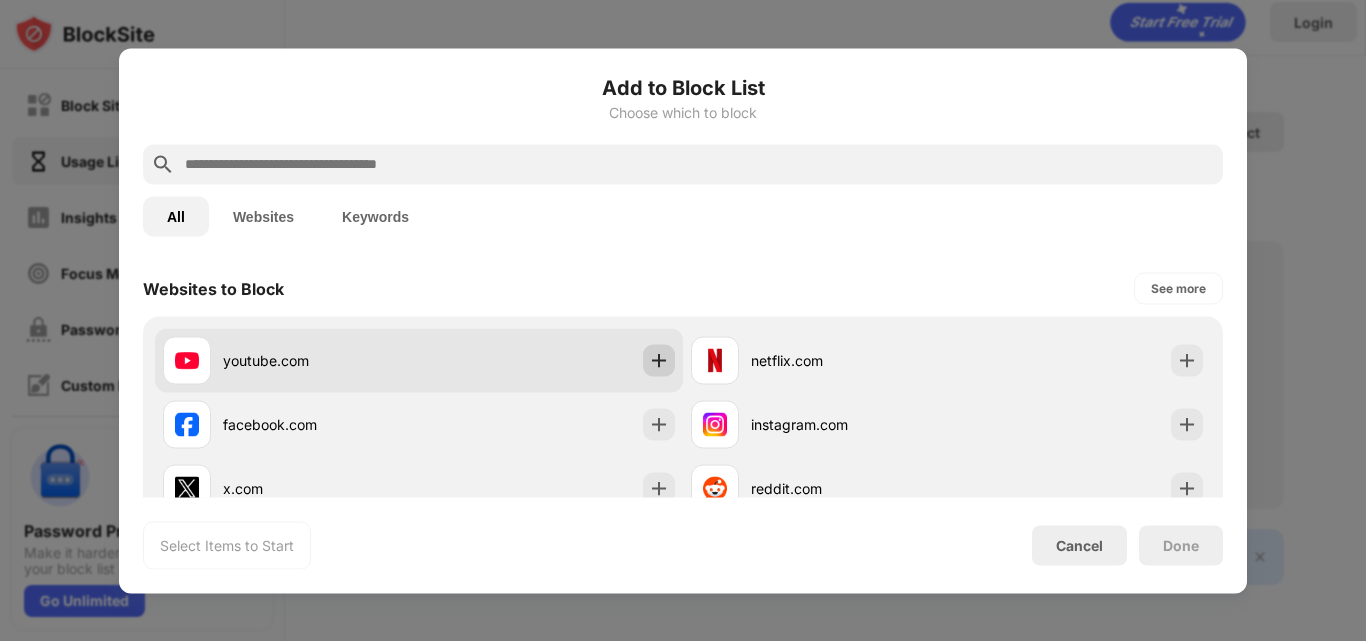 click at bounding box center [659, 360] 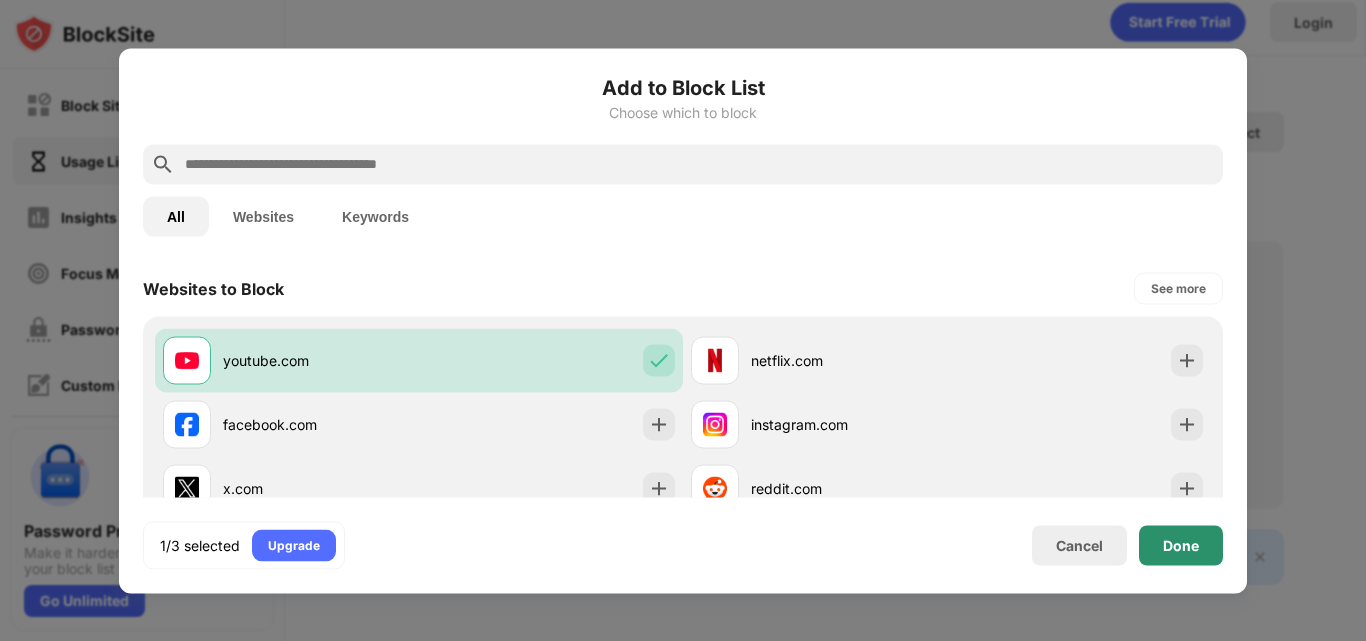 click on "Done" at bounding box center (1181, 545) 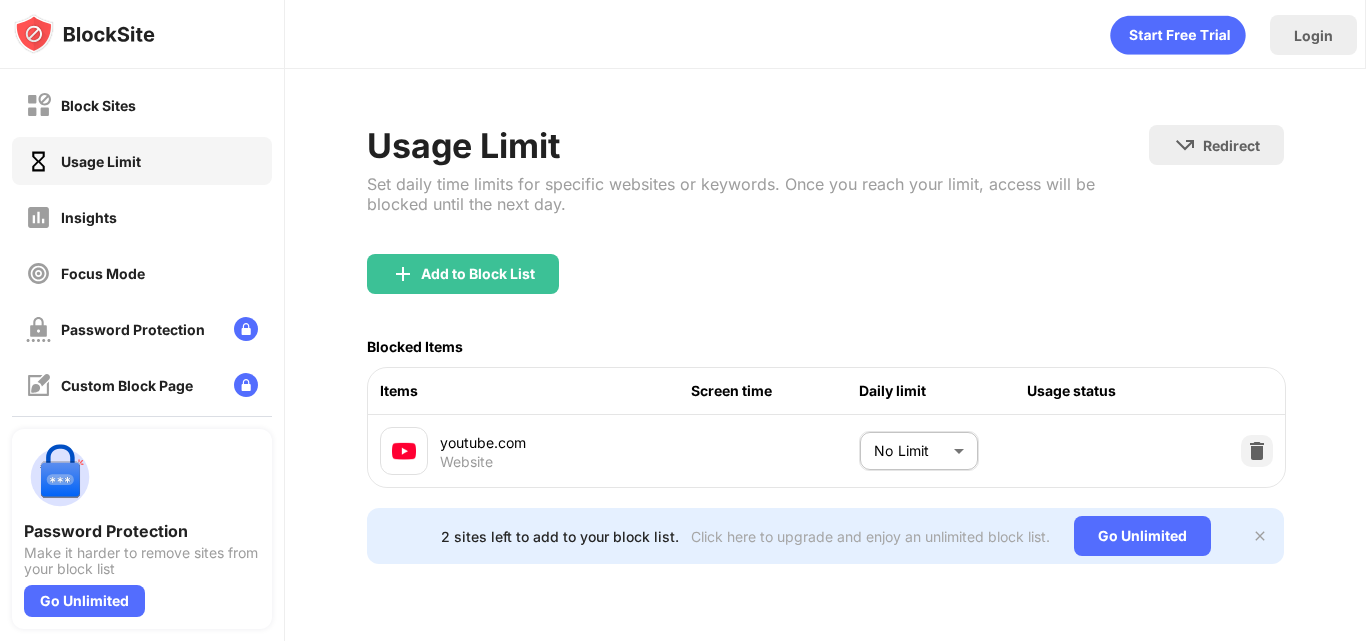 scroll, scrollTop: 2, scrollLeft: 0, axis: vertical 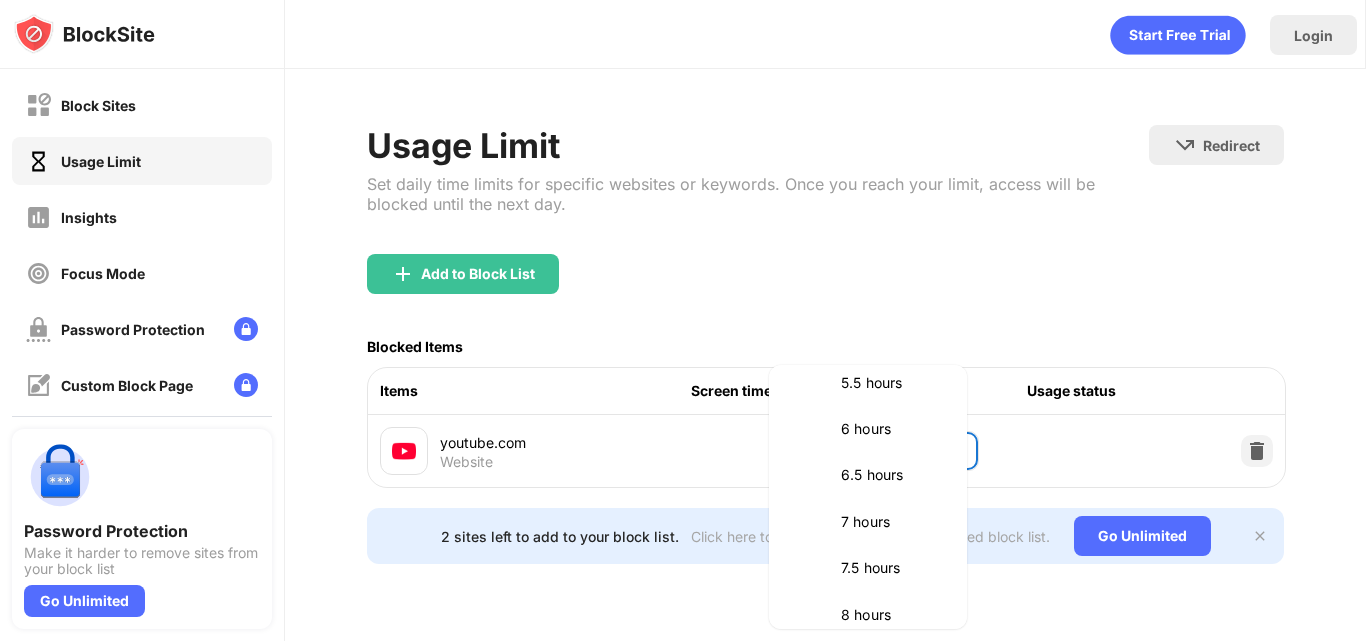 click at bounding box center (683, 320) 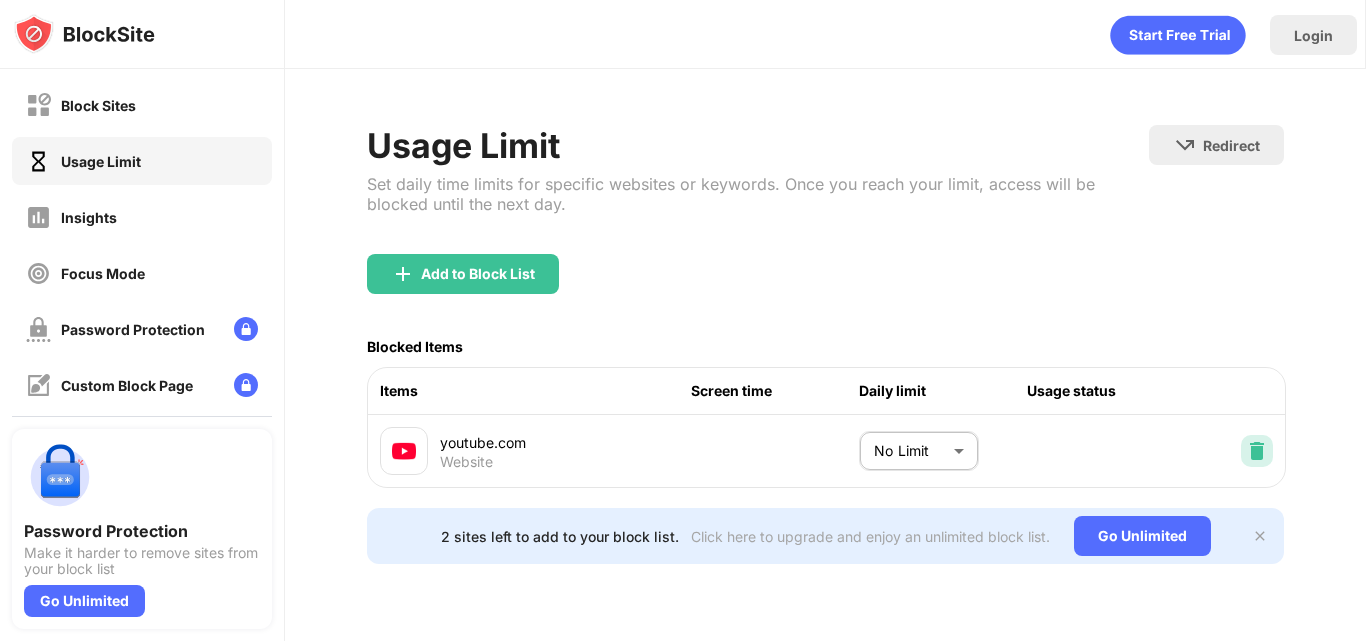 click at bounding box center [1257, 451] 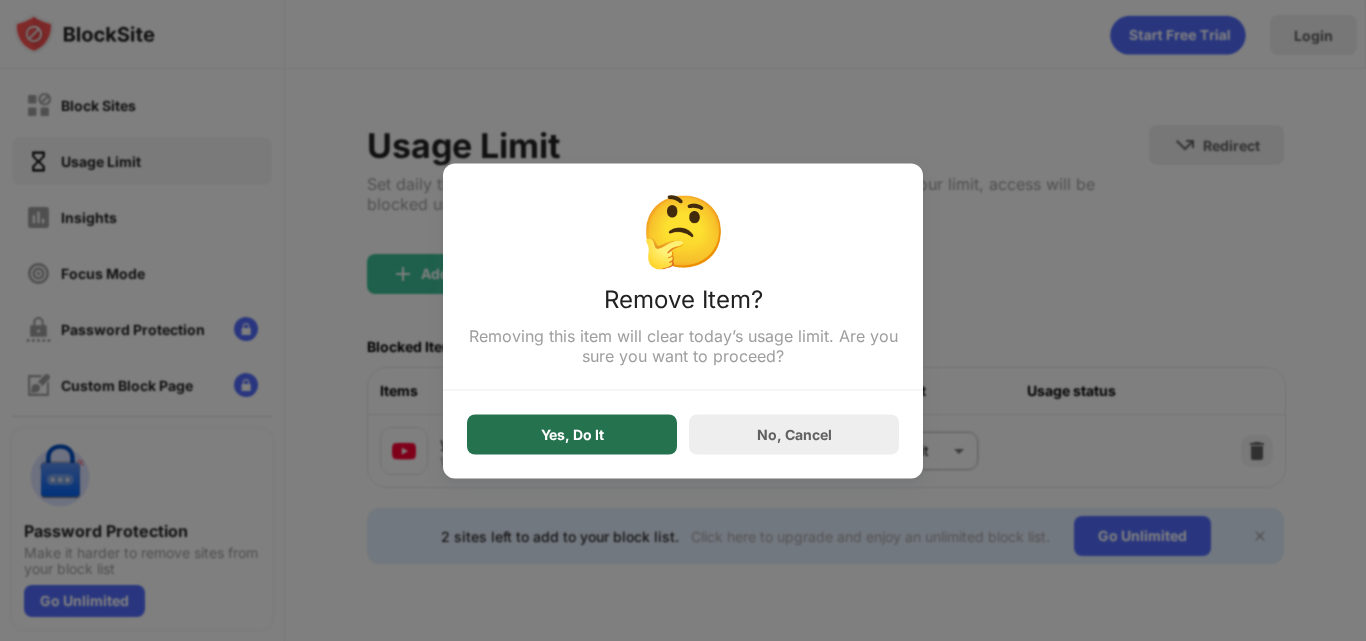 click on "Yes, Do It" at bounding box center [572, 434] 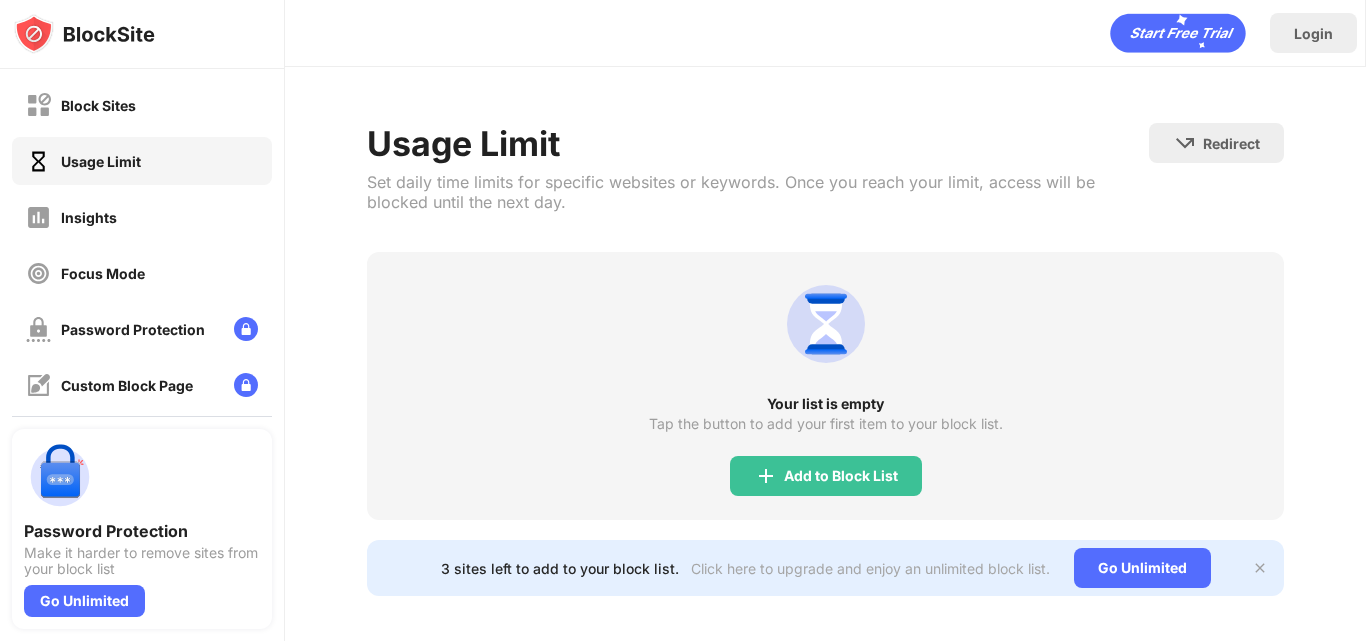 click on "Block Sites Usage Limit Insights Focus Mode Password Protection Custom Block Page Settings About" at bounding box center (142, 301) 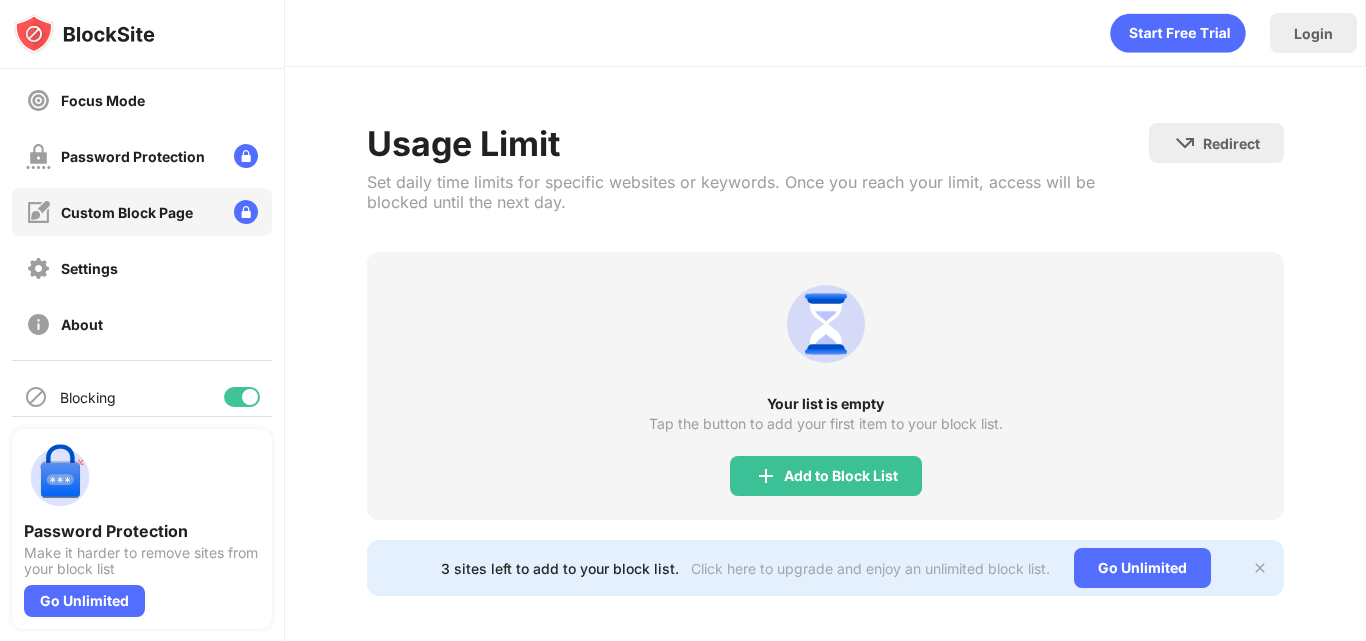 scroll, scrollTop: 138, scrollLeft: 0, axis: vertical 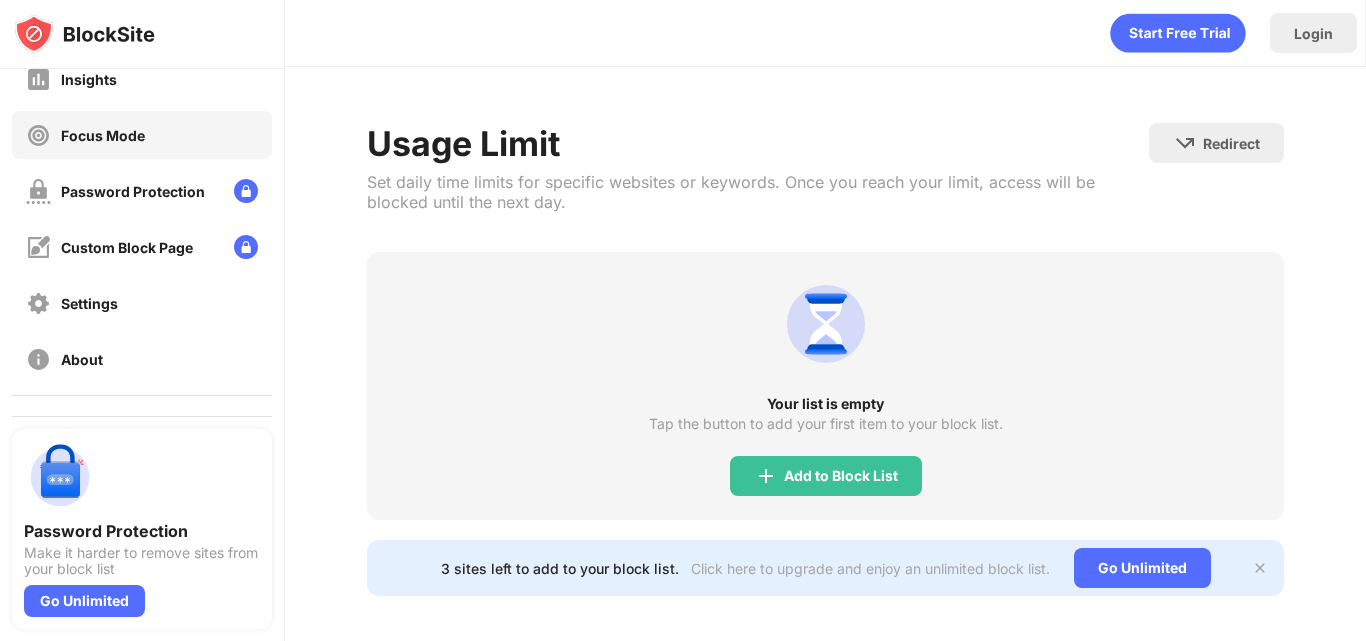 click on "Focus Mode" at bounding box center (103, 135) 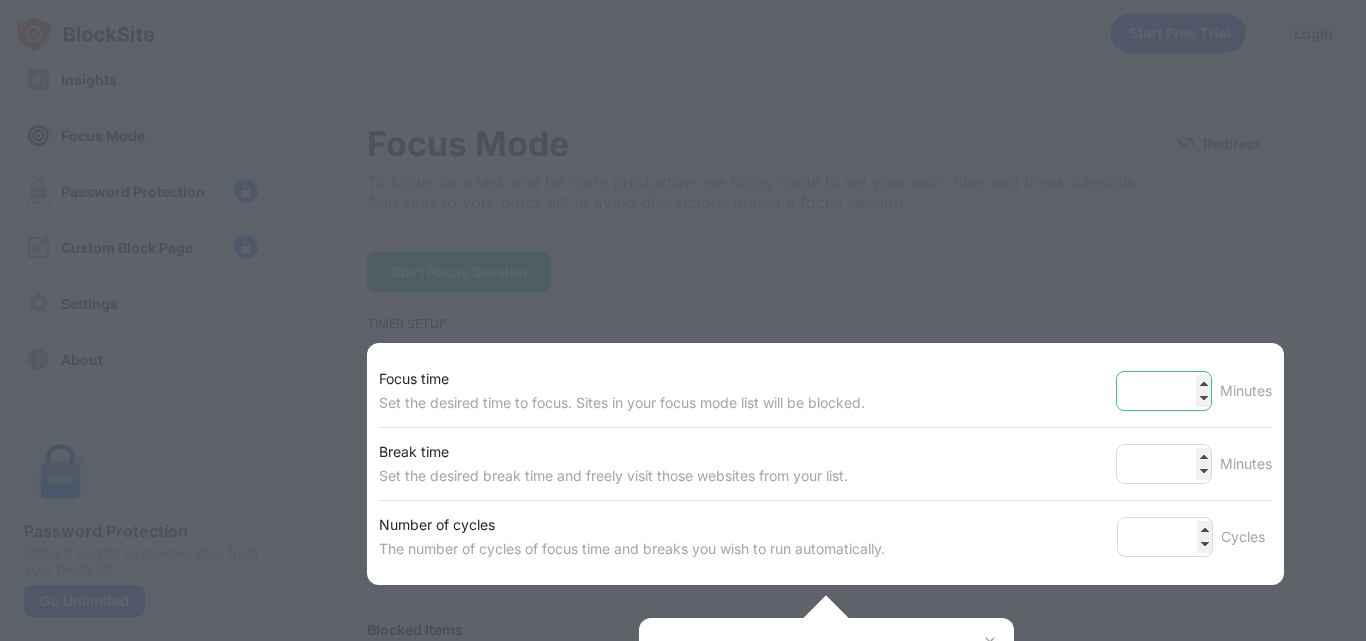 click on "**" at bounding box center (1164, 391) 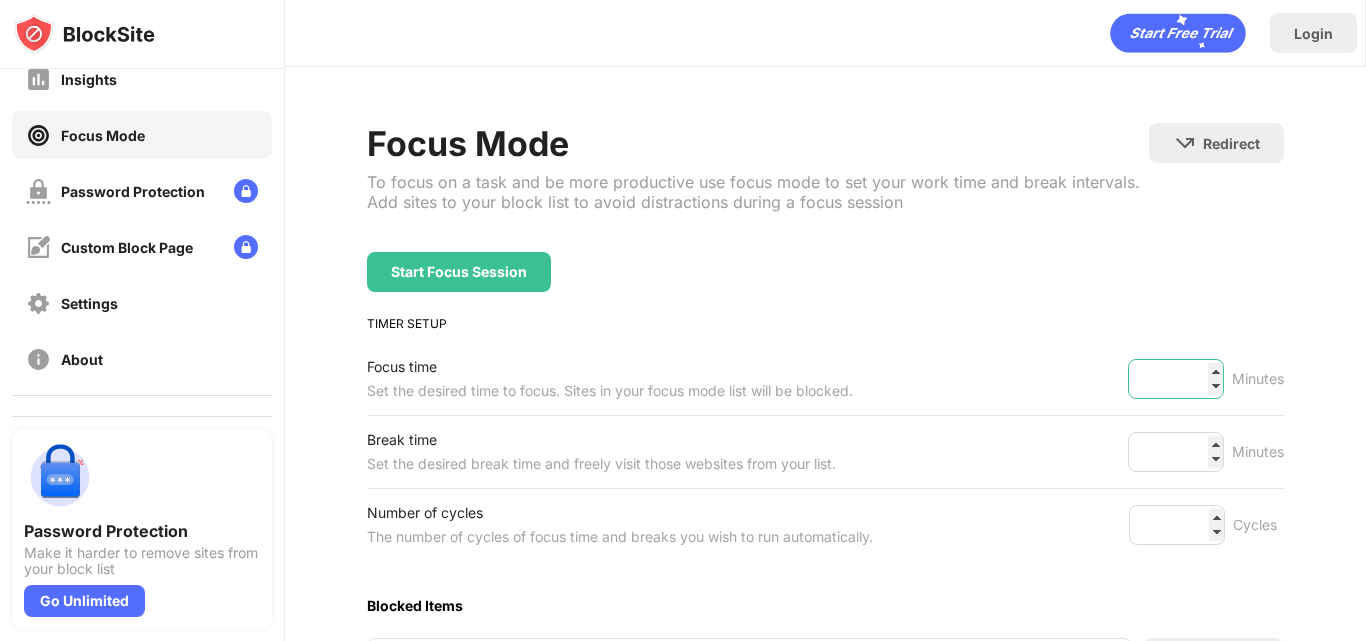 click on "**" at bounding box center [1176, 379] 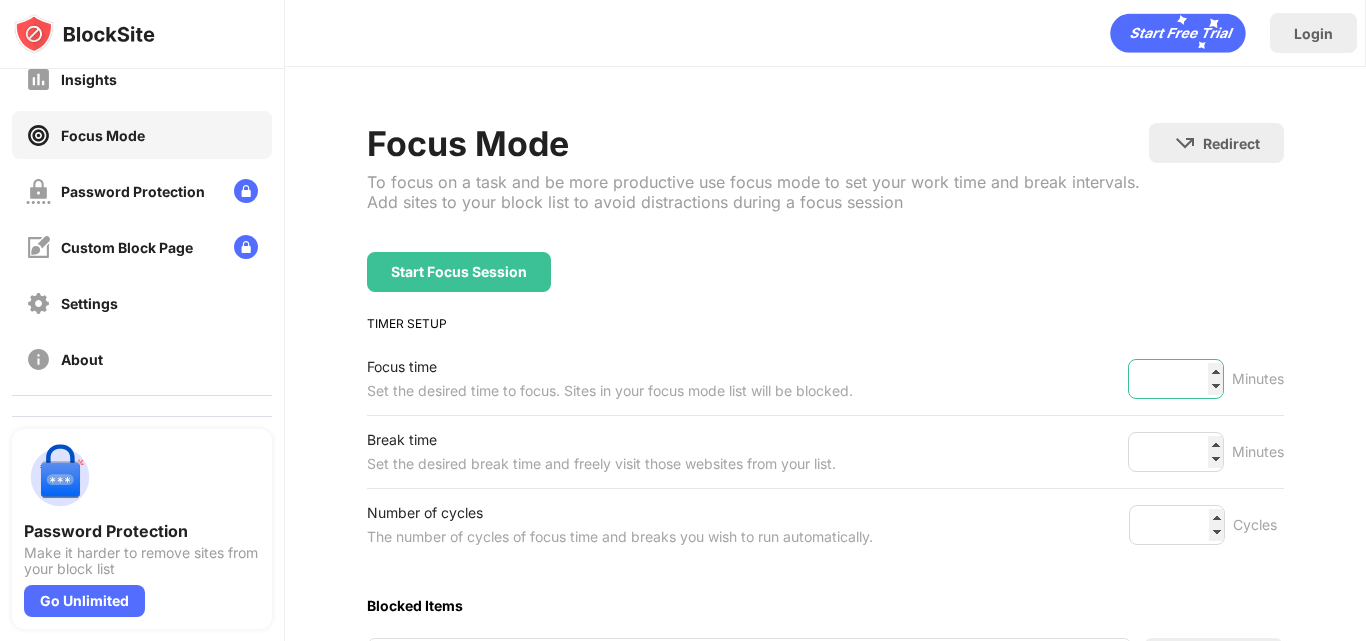 click on "**" at bounding box center (1176, 379) 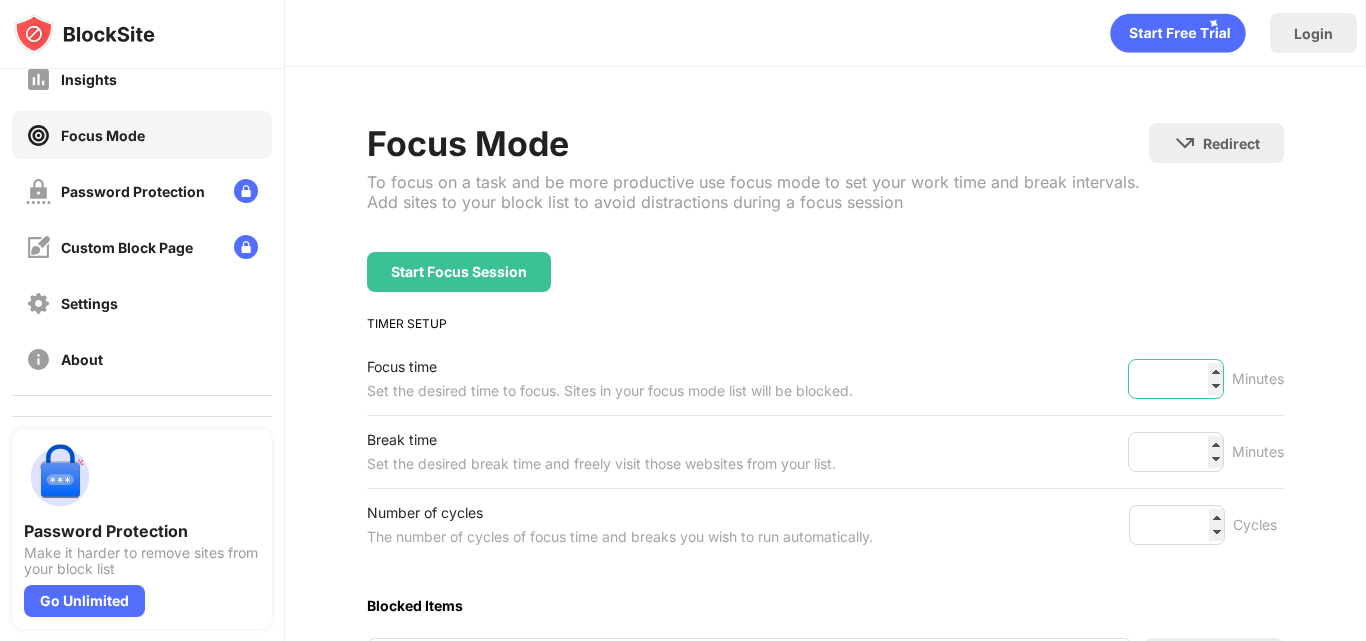 click on "**" at bounding box center [1176, 379] 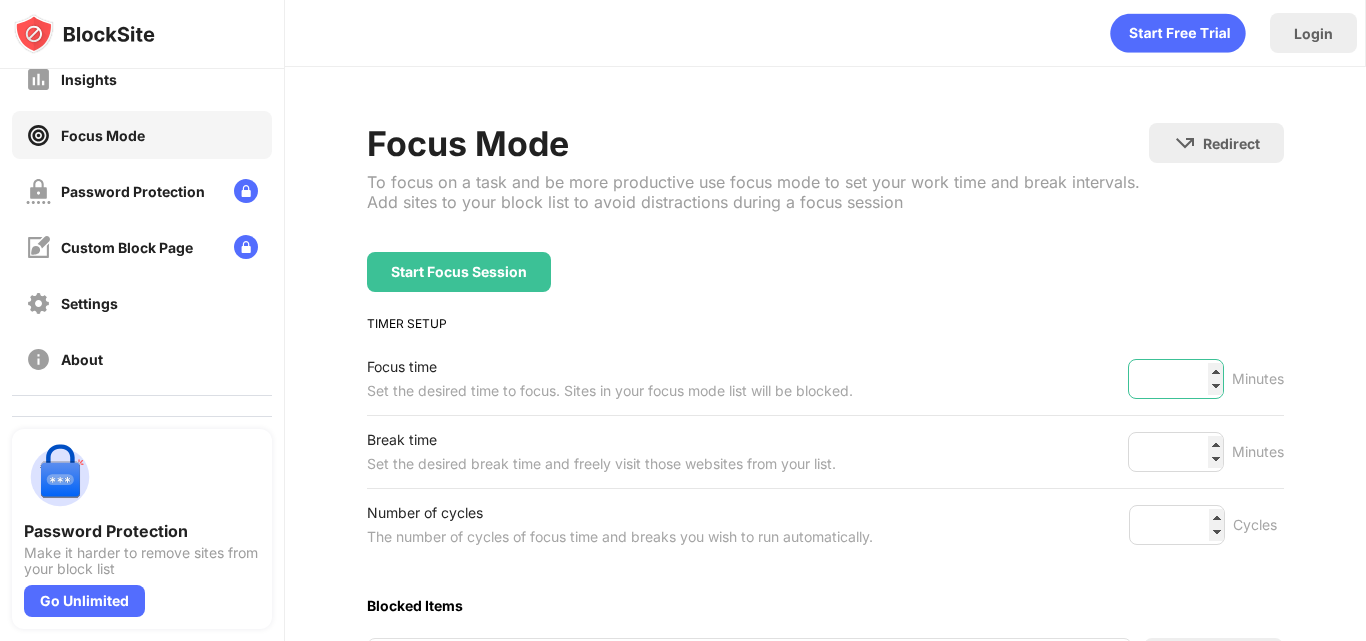 click on "**" at bounding box center (1176, 379) 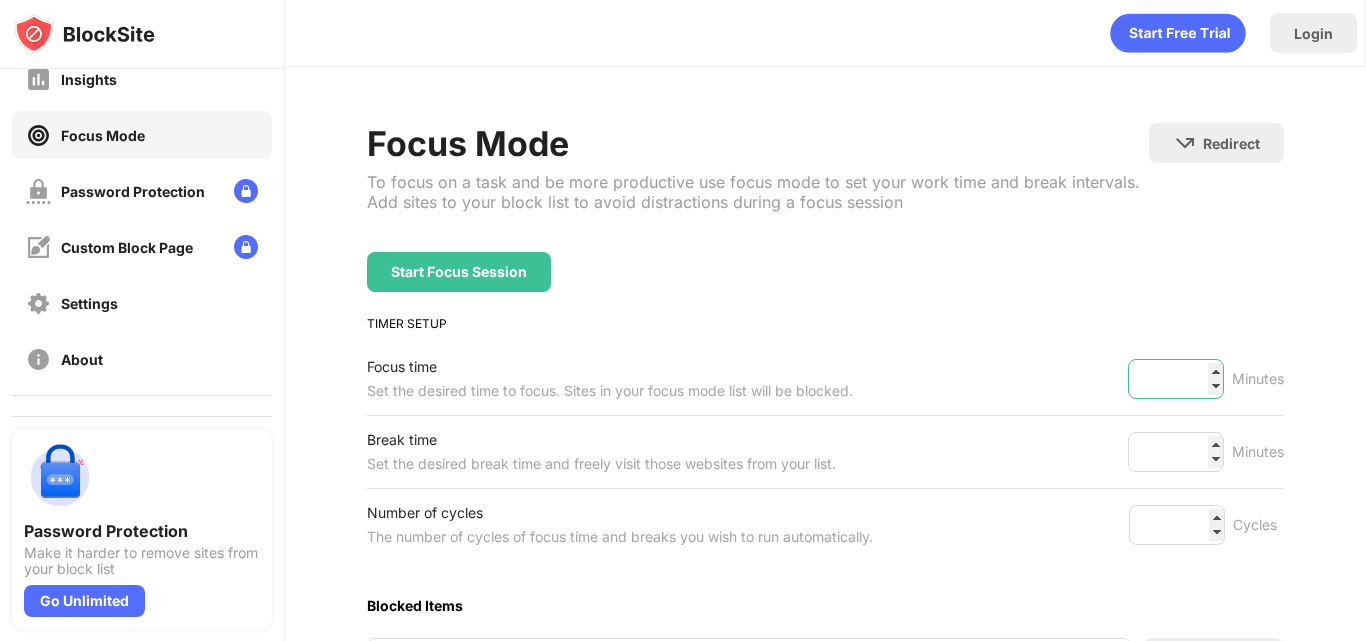 click on "**" at bounding box center (1176, 379) 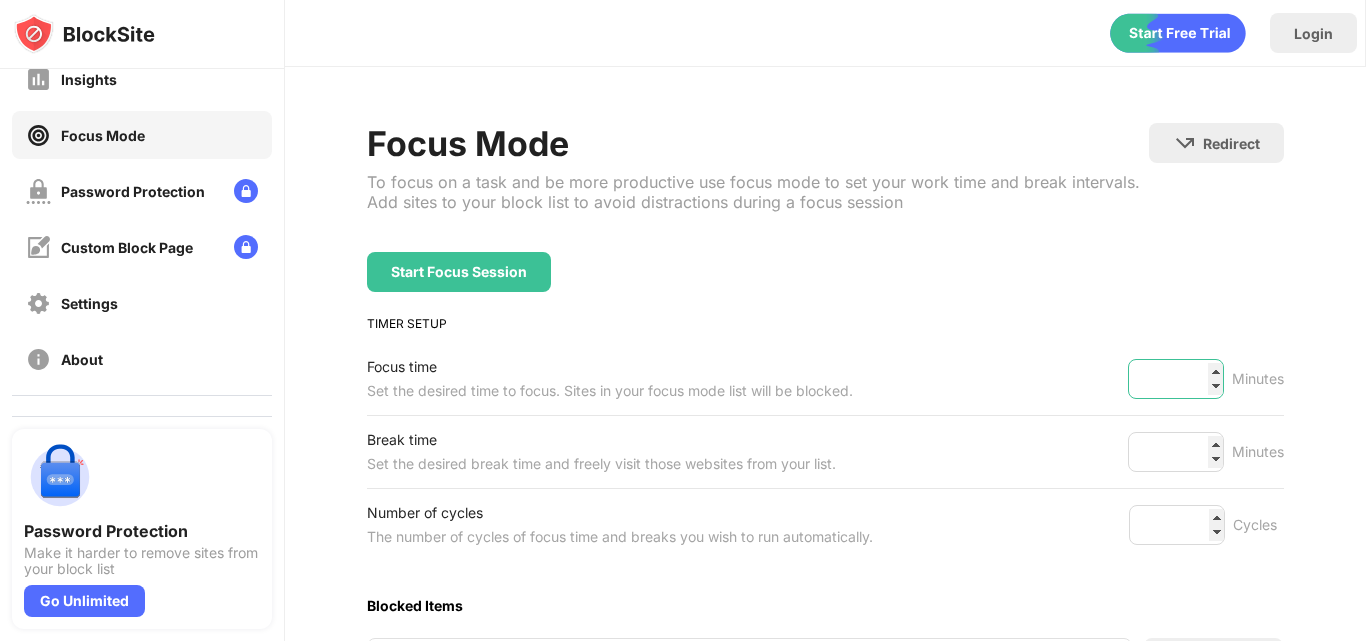 click on "**" at bounding box center [1176, 379] 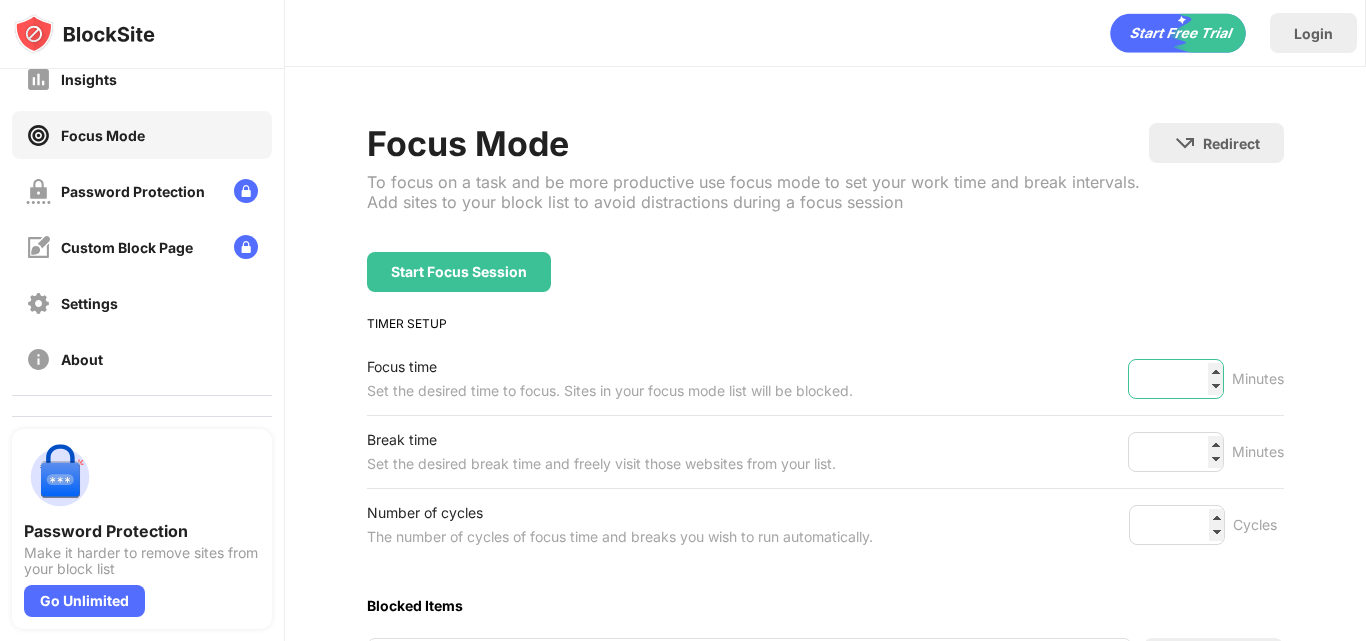 click on "**" at bounding box center [1176, 379] 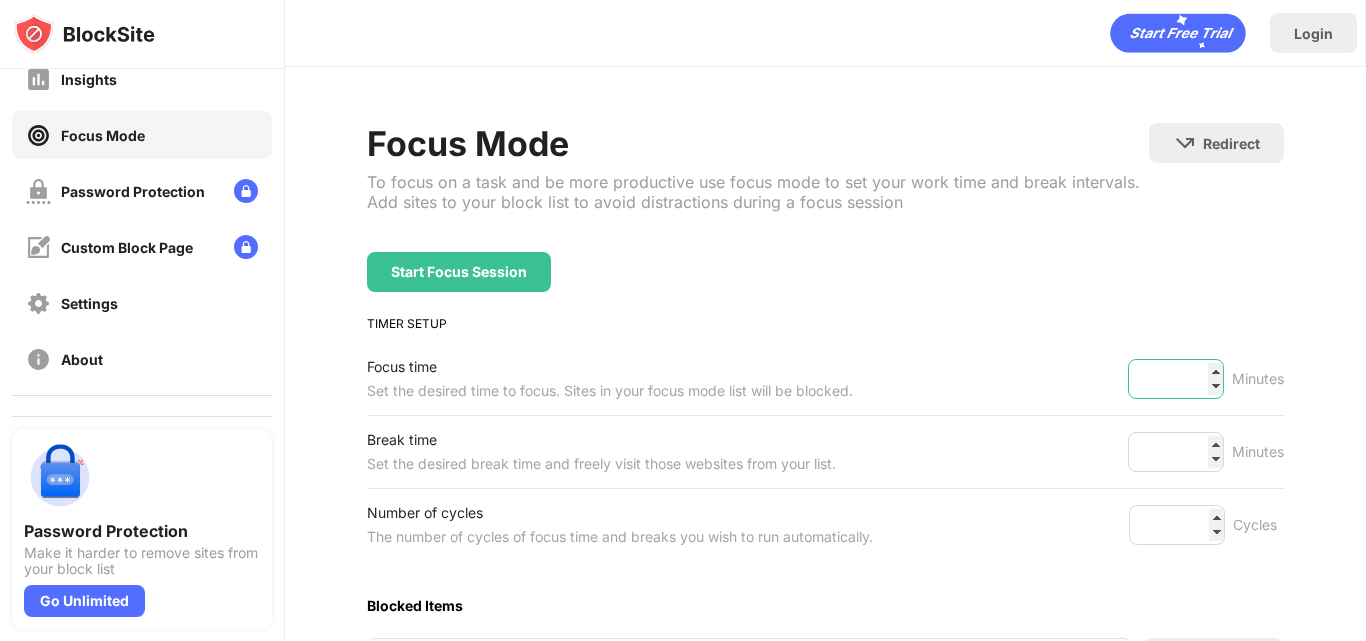 click on "**" at bounding box center (1176, 379) 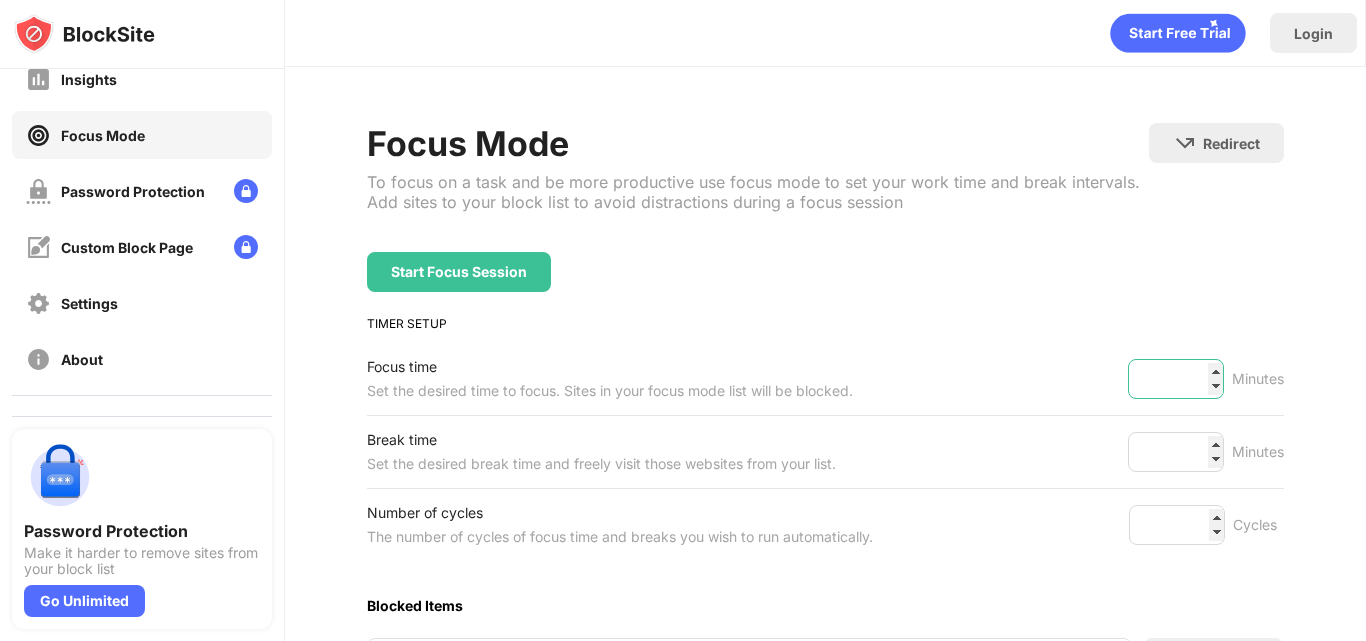 click on "**" at bounding box center [1176, 379] 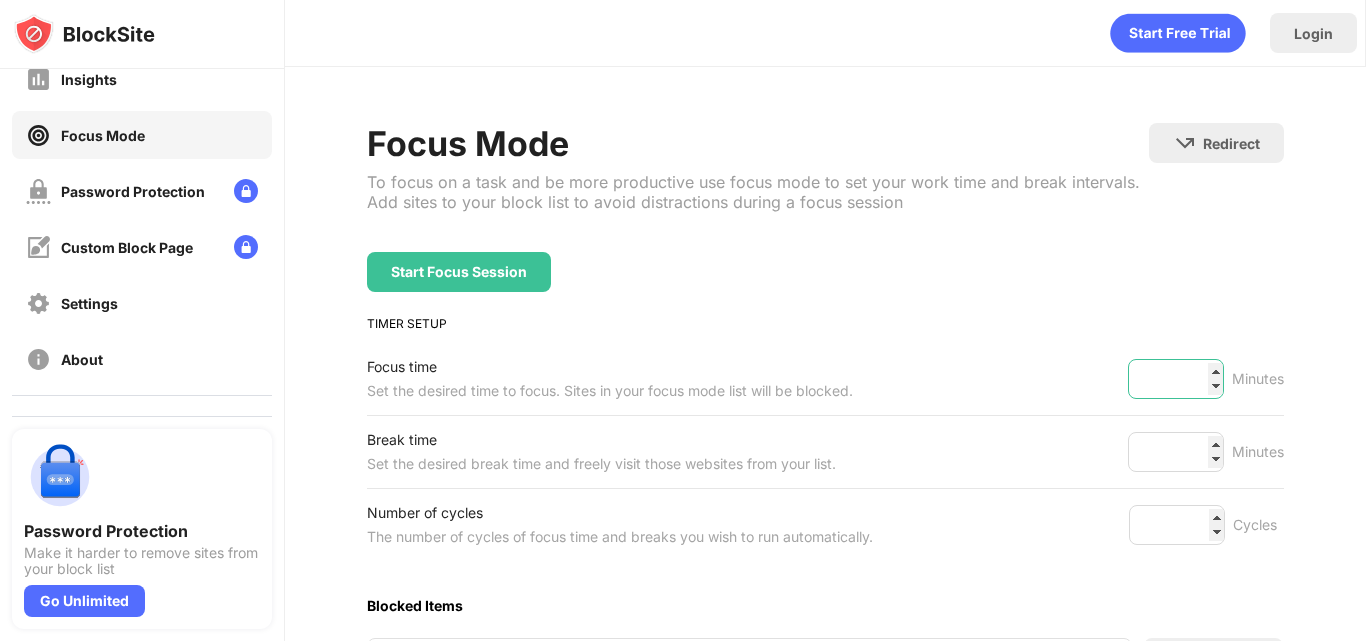 click on "**" at bounding box center (1176, 379) 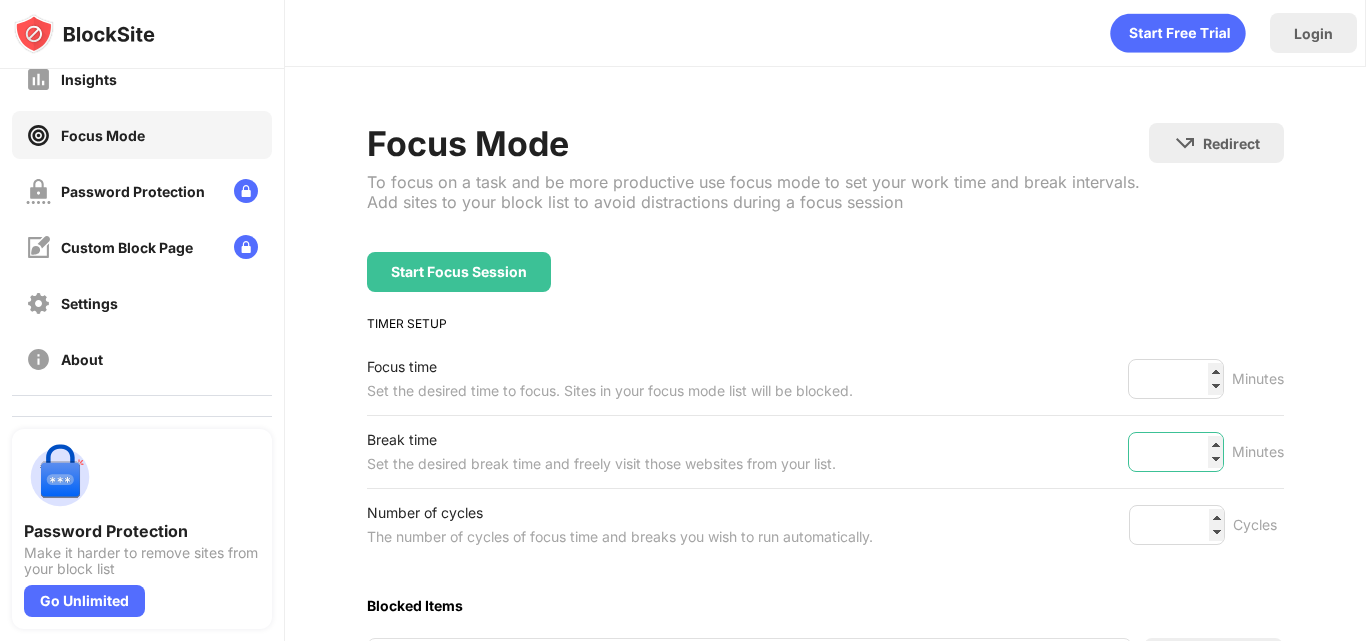 click on "*" at bounding box center [1176, 452] 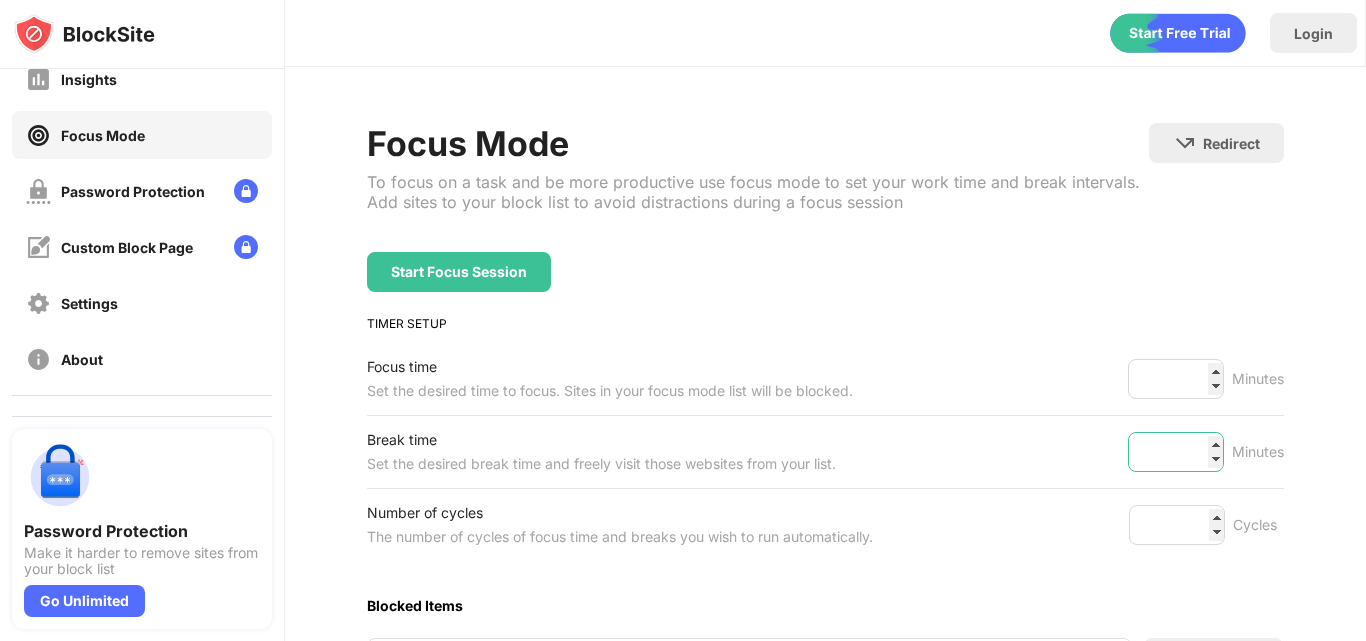 drag, startPoint x: 1177, startPoint y: 451, endPoint x: 1156, endPoint y: 451, distance: 21 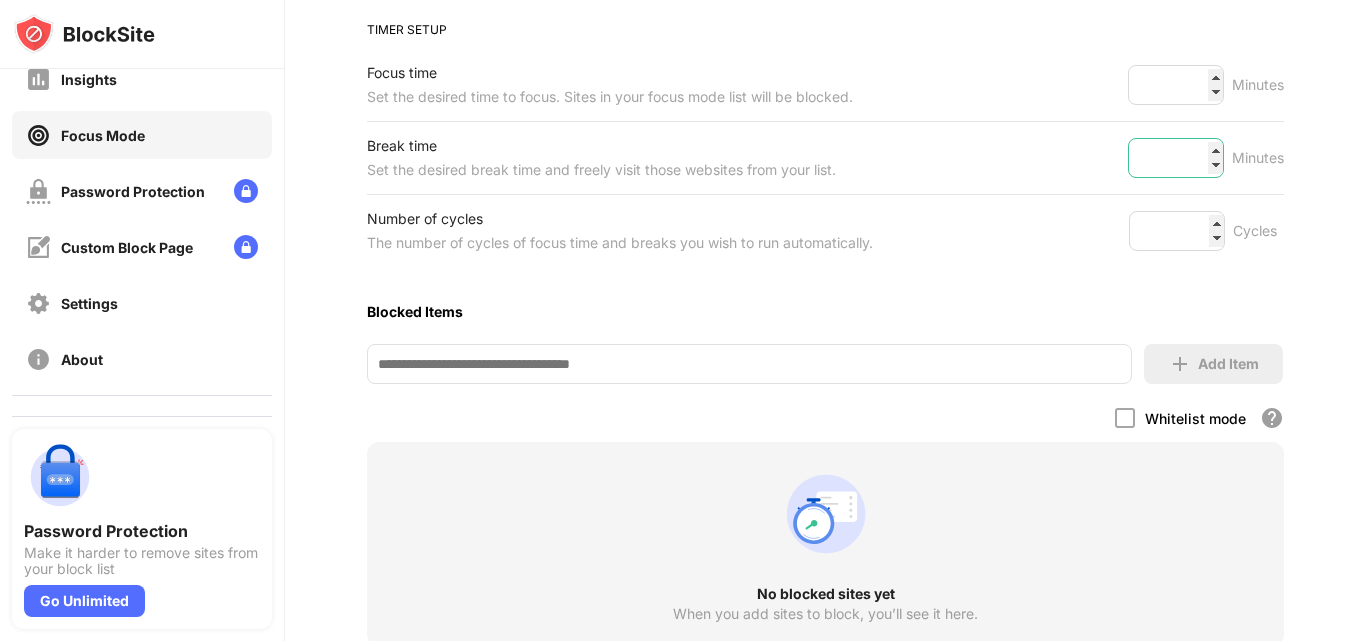 scroll, scrollTop: 302, scrollLeft: 0, axis: vertical 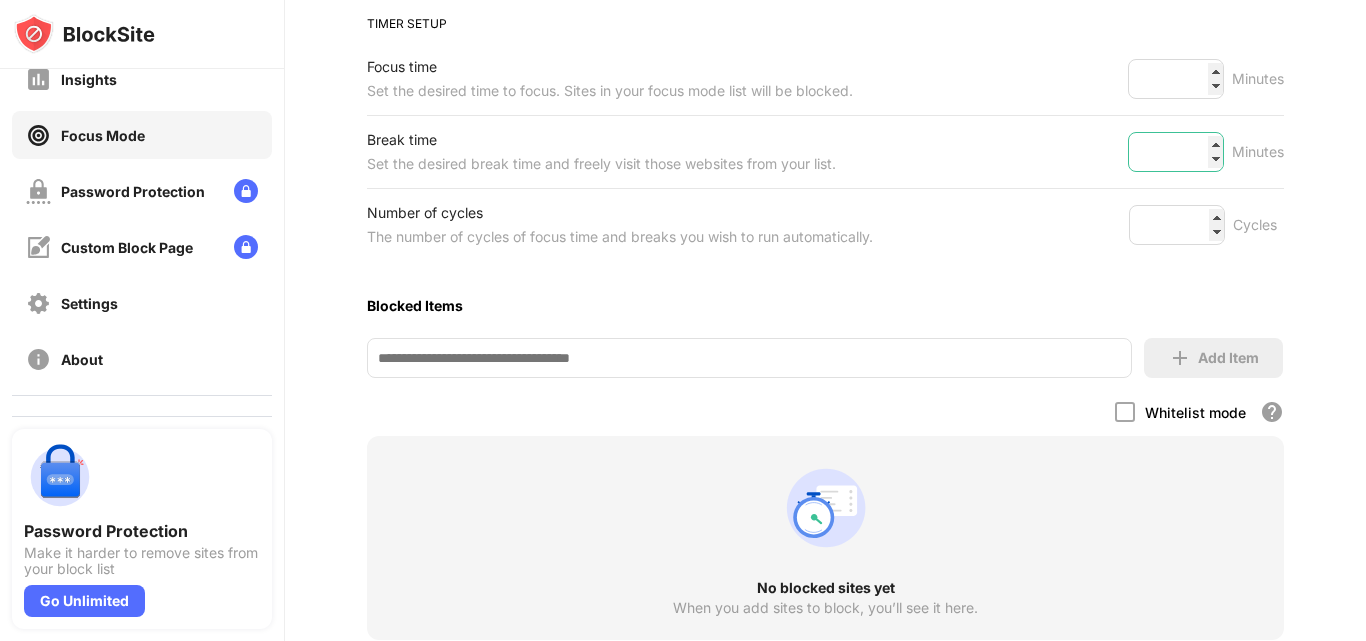 type on "**" 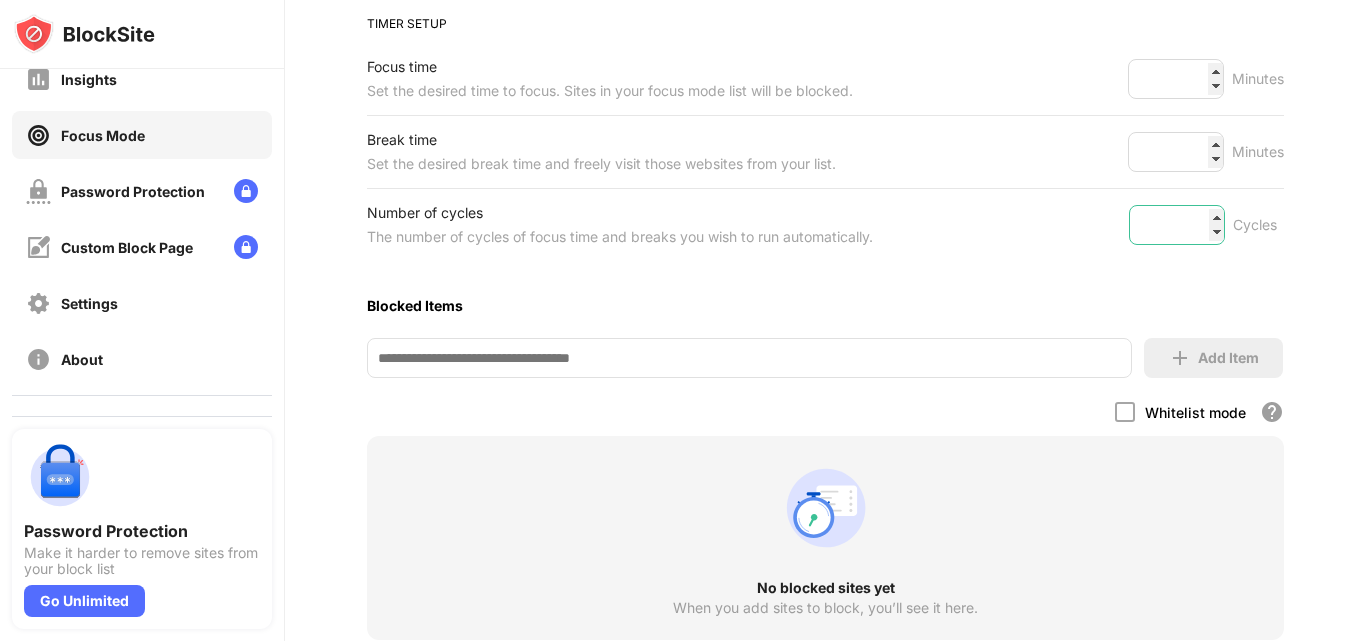 drag, startPoint x: 1172, startPoint y: 225, endPoint x: 1120, endPoint y: 225, distance: 52 